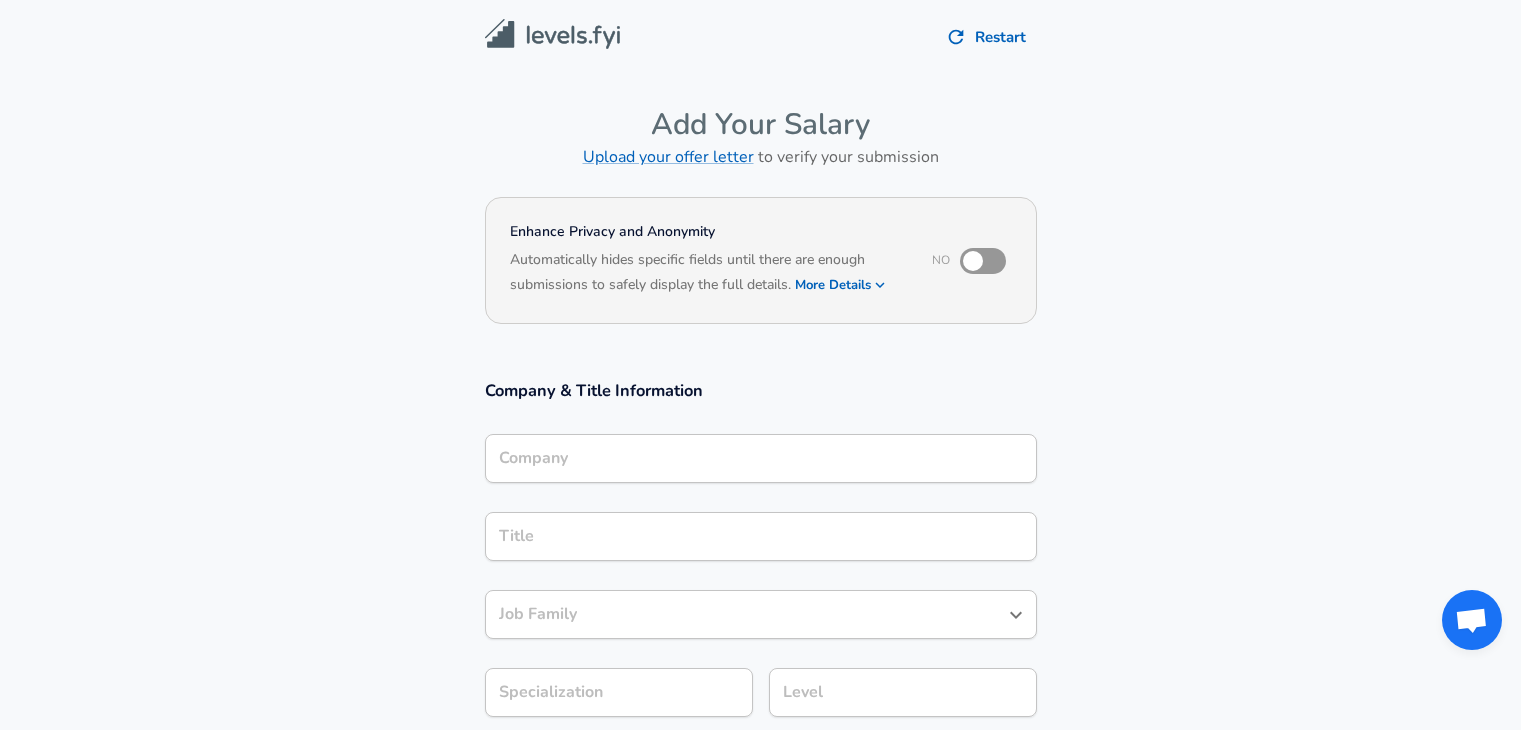 scroll, scrollTop: 0, scrollLeft: 0, axis: both 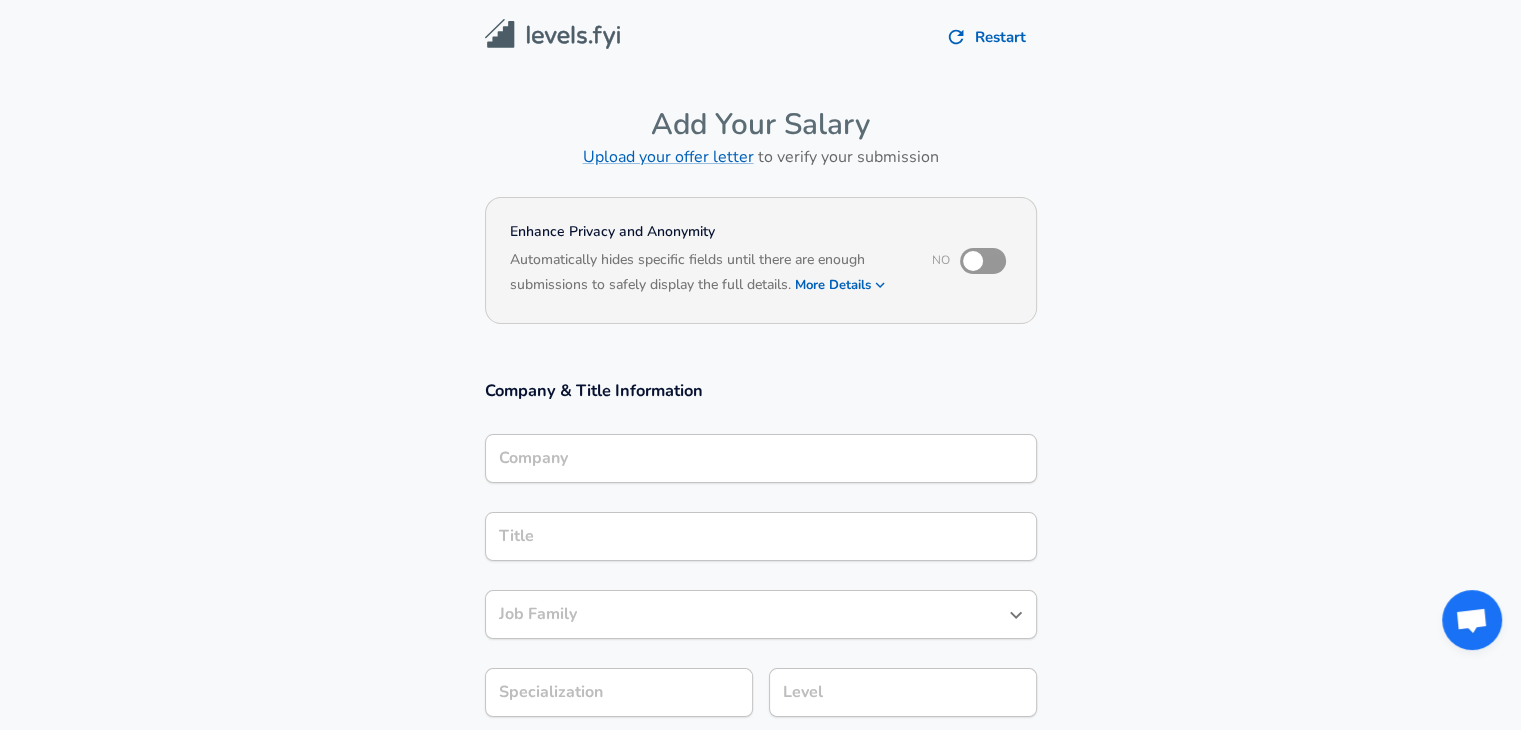 click on "Company" at bounding box center (761, 458) 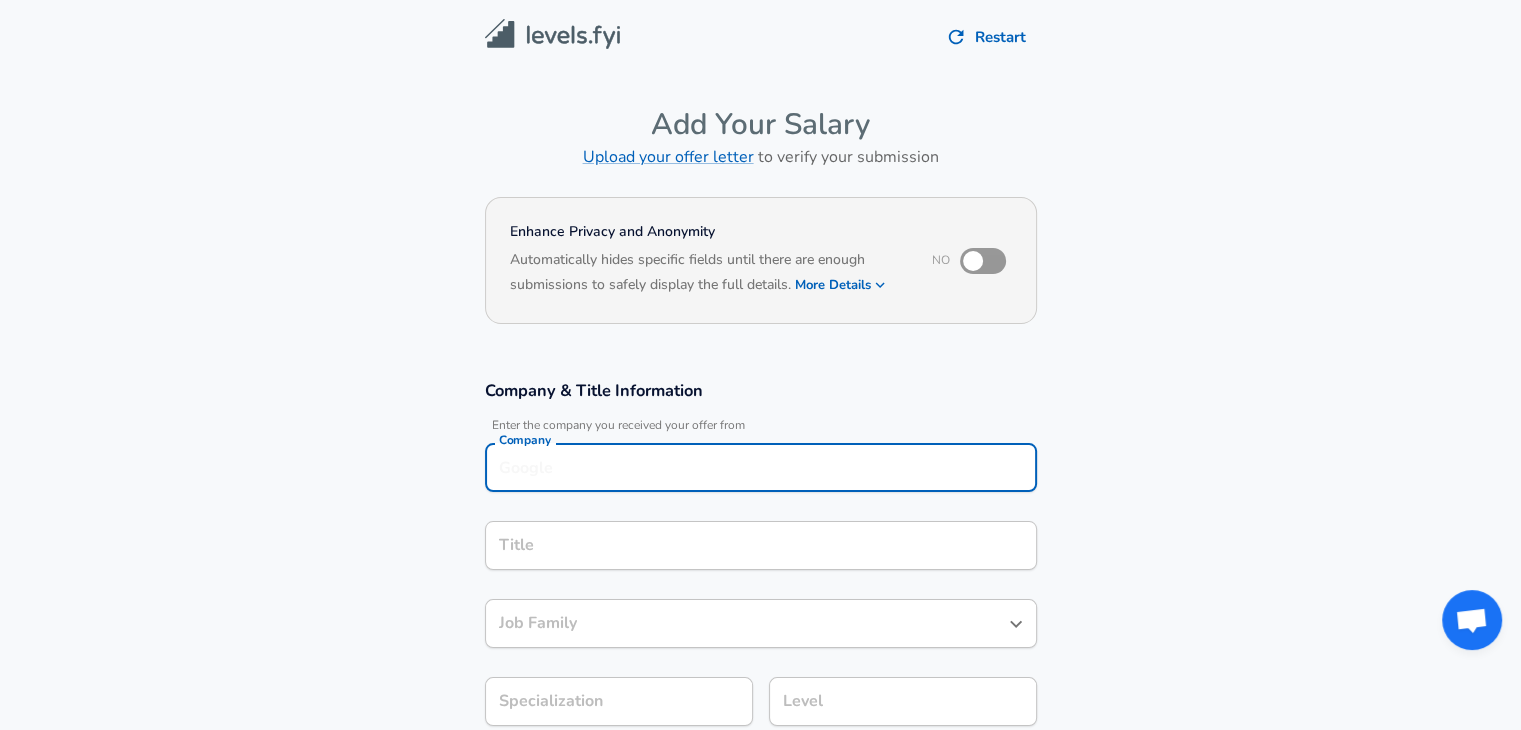 scroll, scrollTop: 20, scrollLeft: 0, axis: vertical 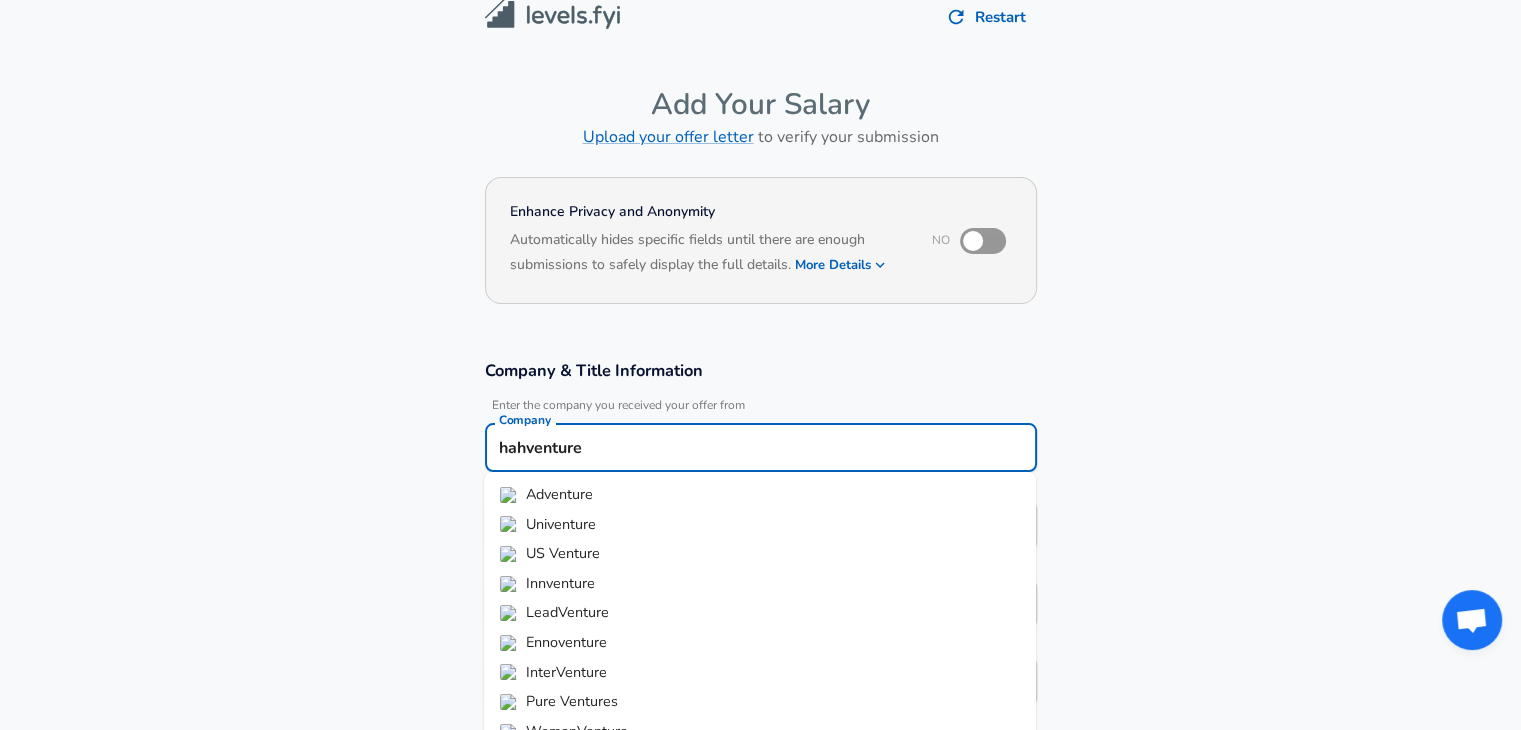 type on "hahventure" 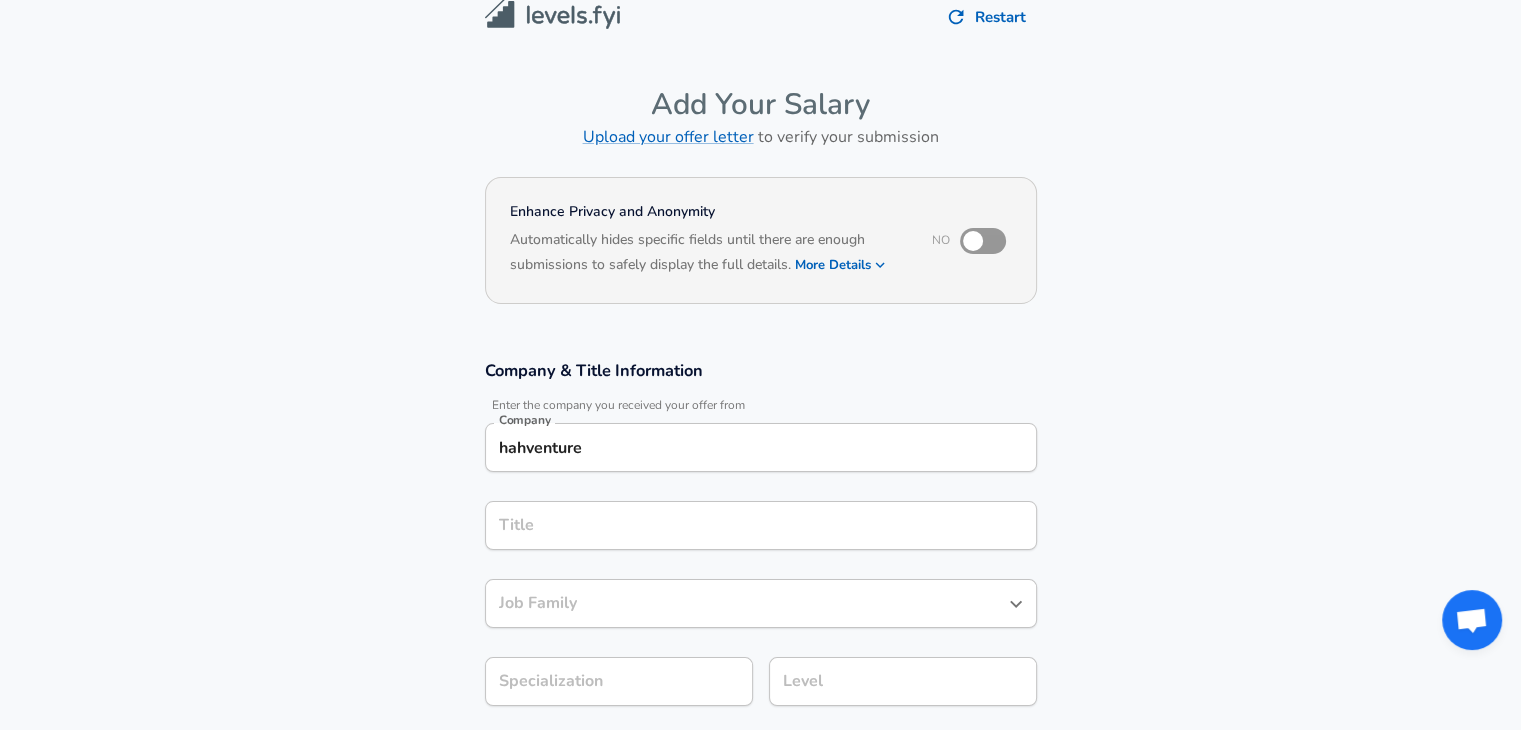 click on "Title" at bounding box center [761, 525] 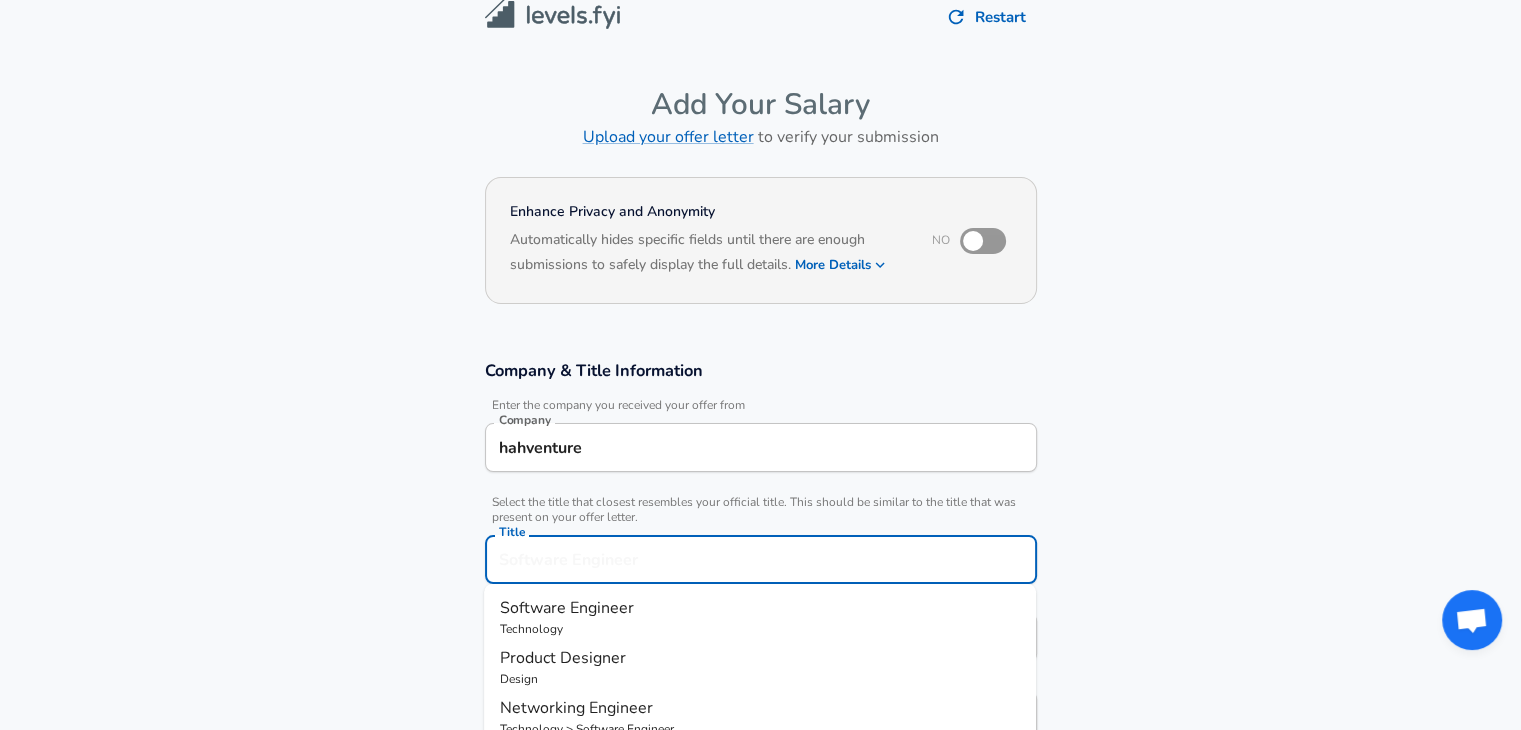 scroll, scrollTop: 60, scrollLeft: 0, axis: vertical 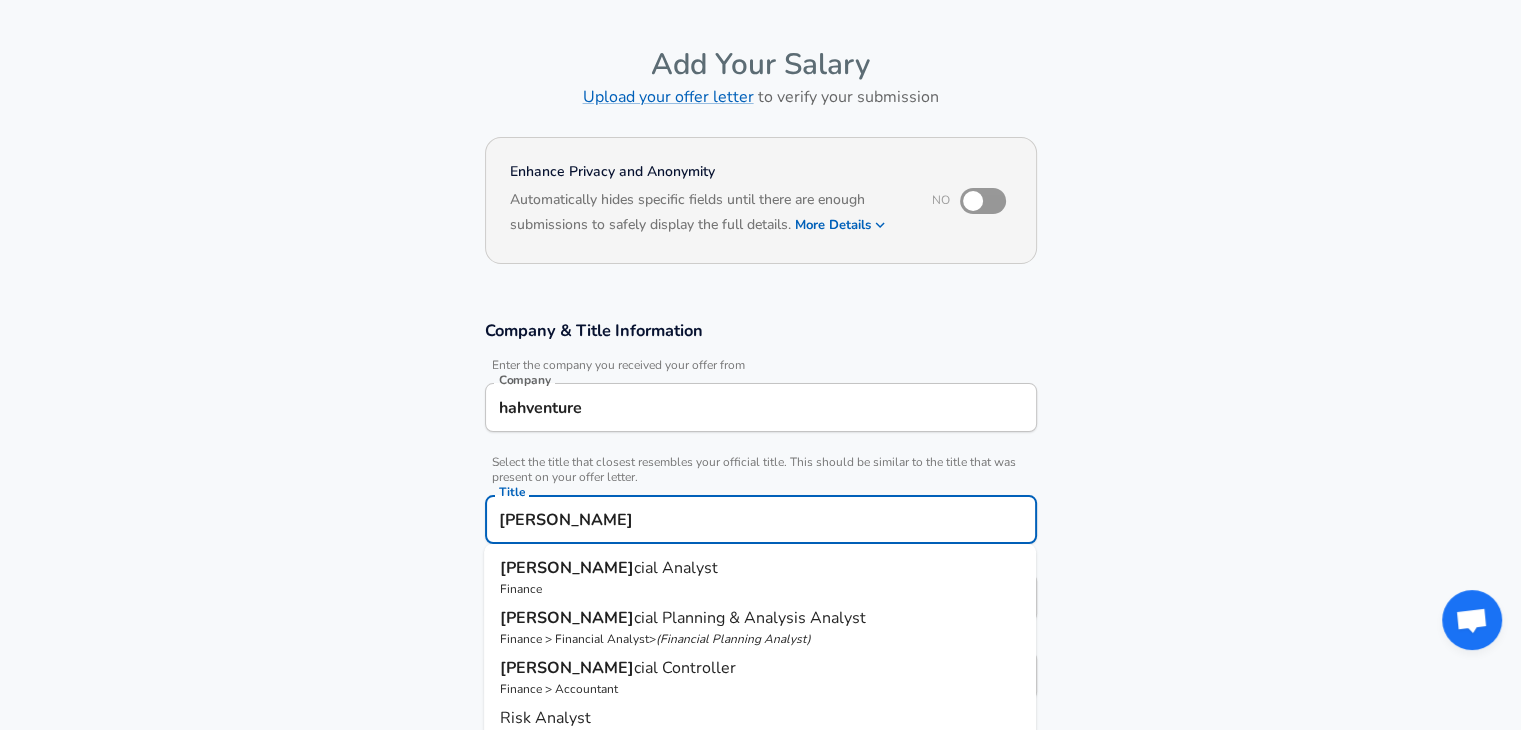 click on "[PERSON_NAME] cial Analyst" at bounding box center (760, 568) 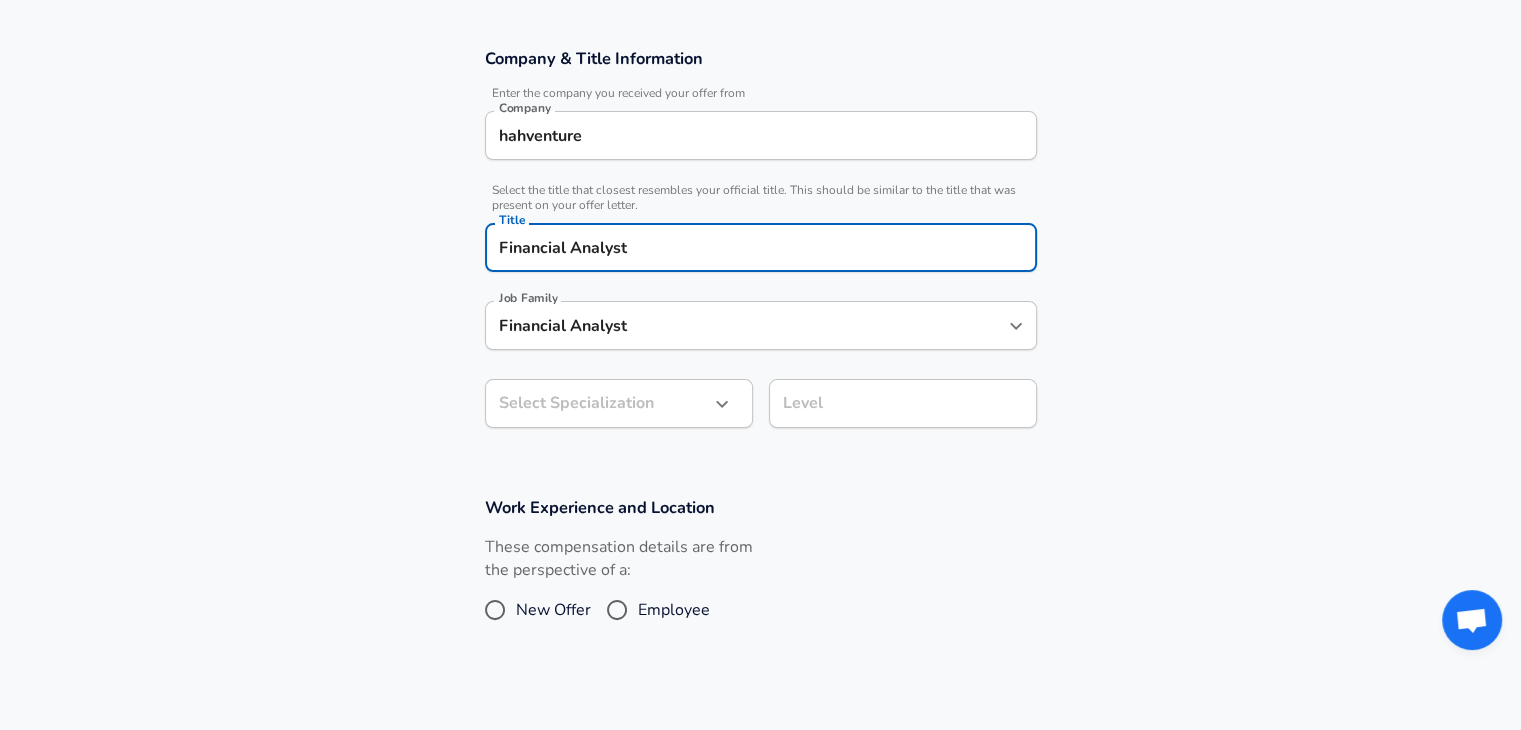 scroll, scrollTop: 460, scrollLeft: 0, axis: vertical 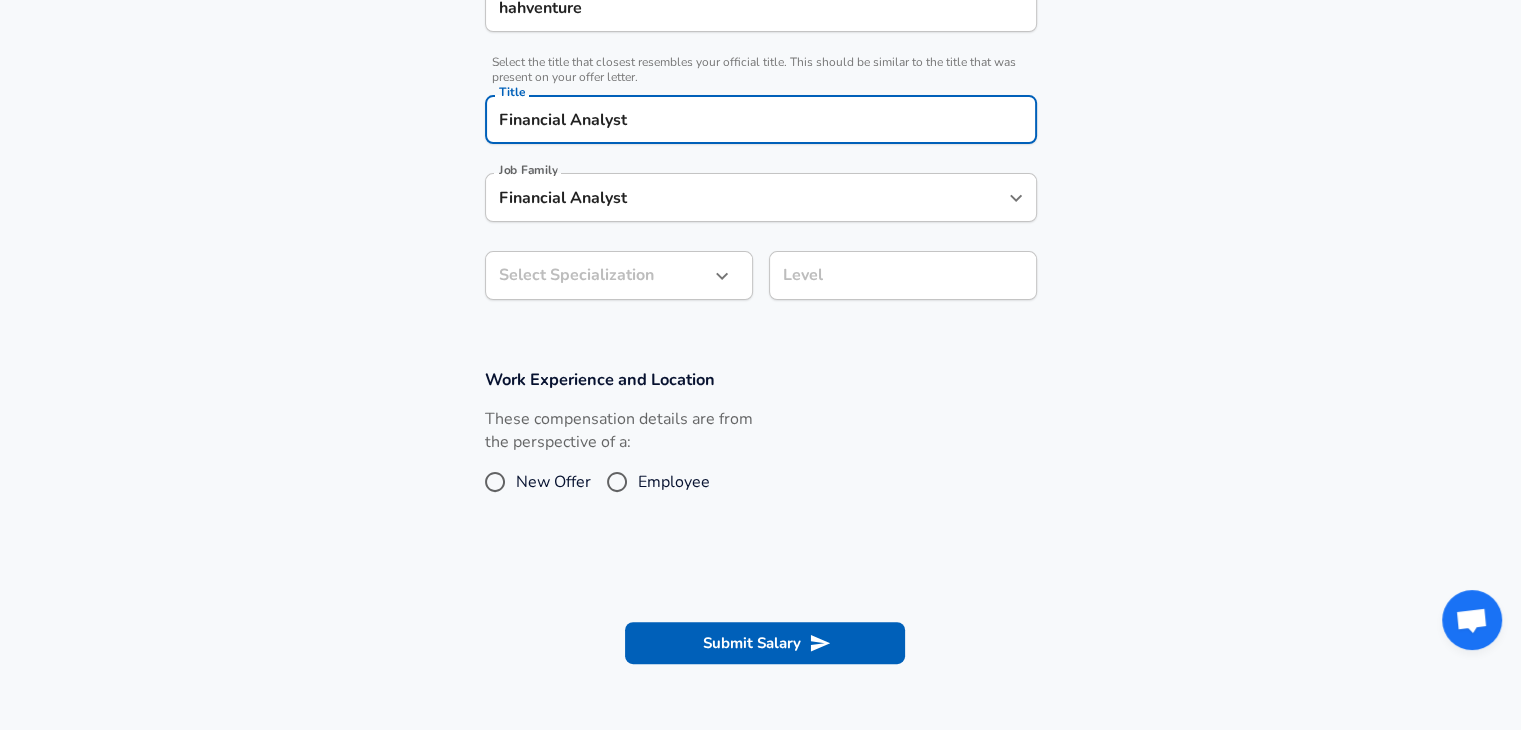 type on "Financial Analyst" 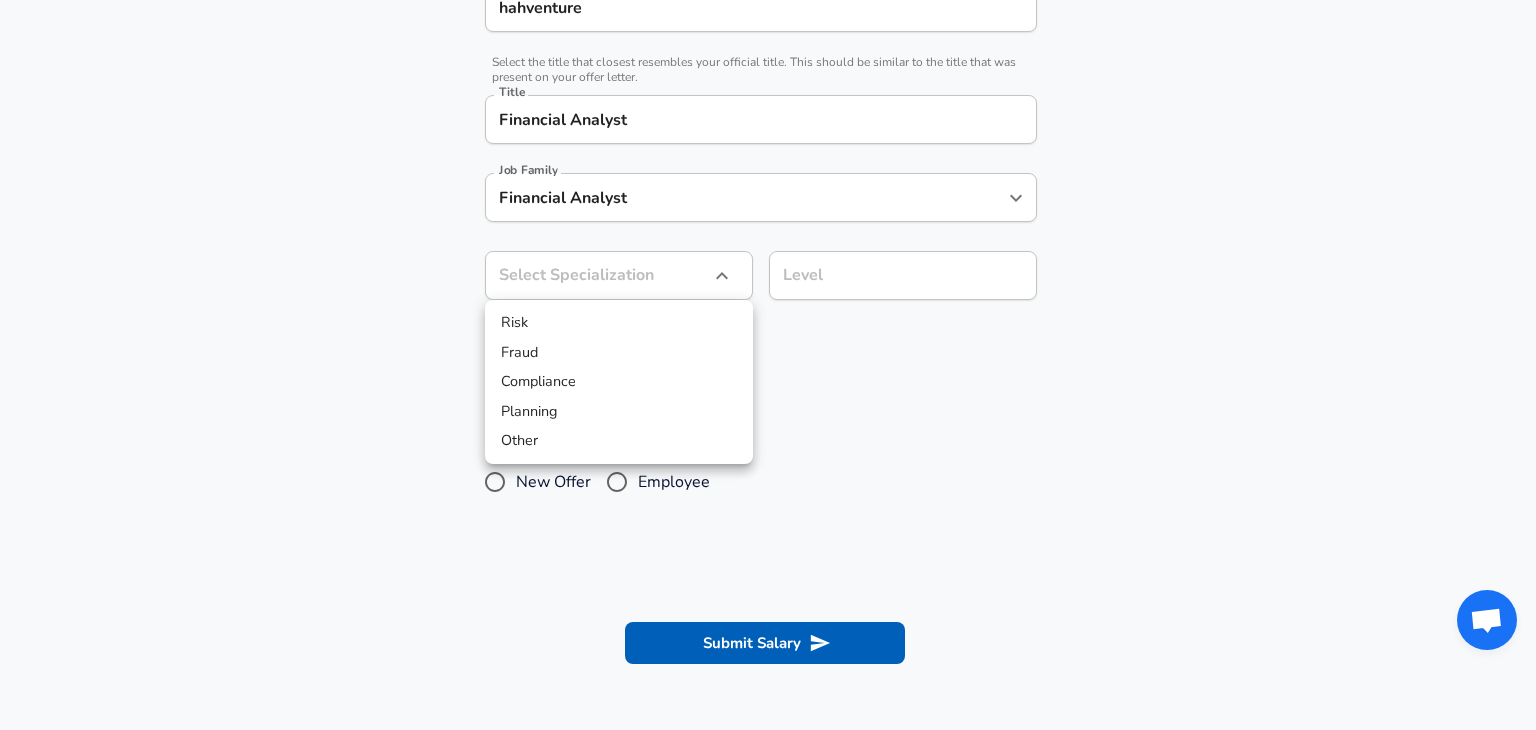 click on "Risk" at bounding box center (619, 323) 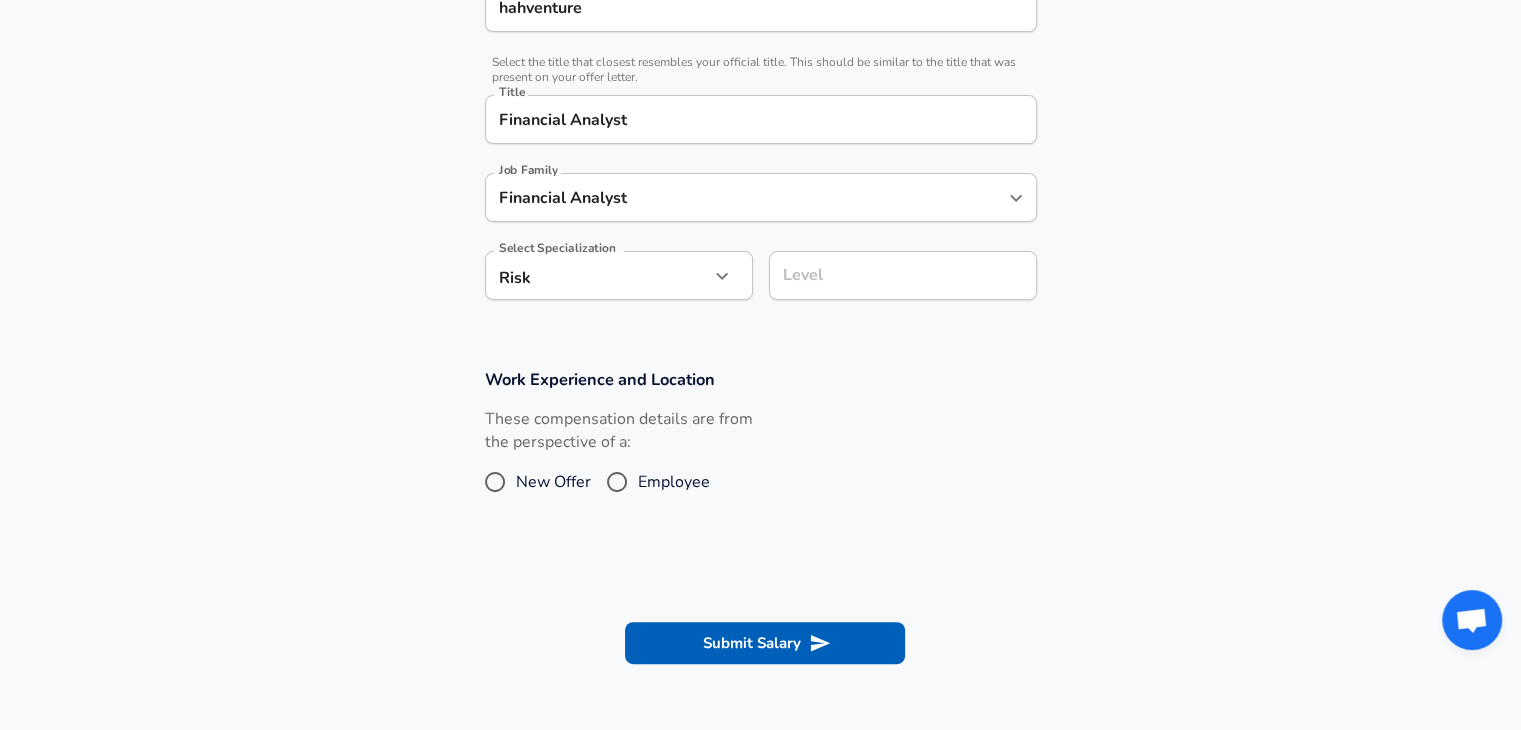 click on "Level" at bounding box center [903, 275] 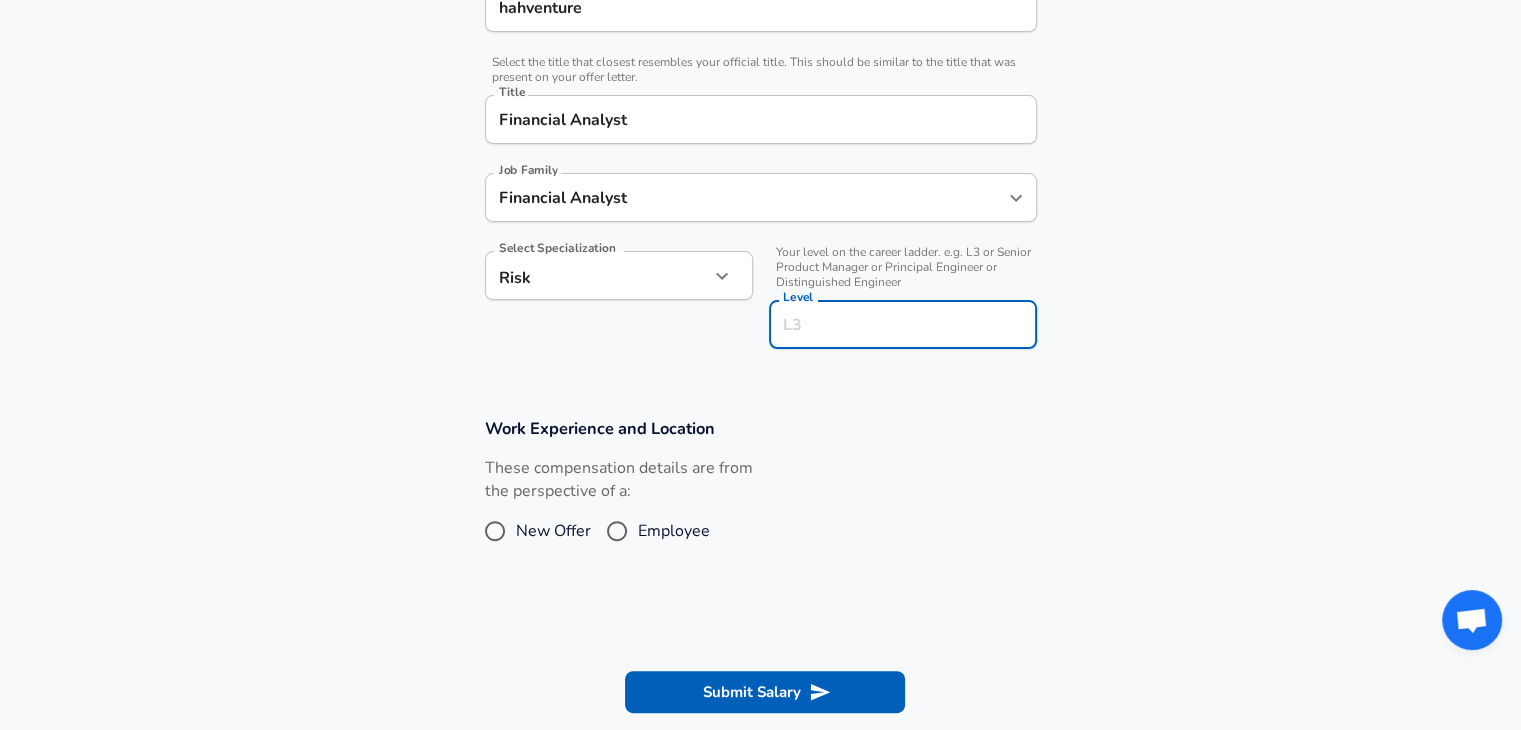 scroll, scrollTop: 500, scrollLeft: 0, axis: vertical 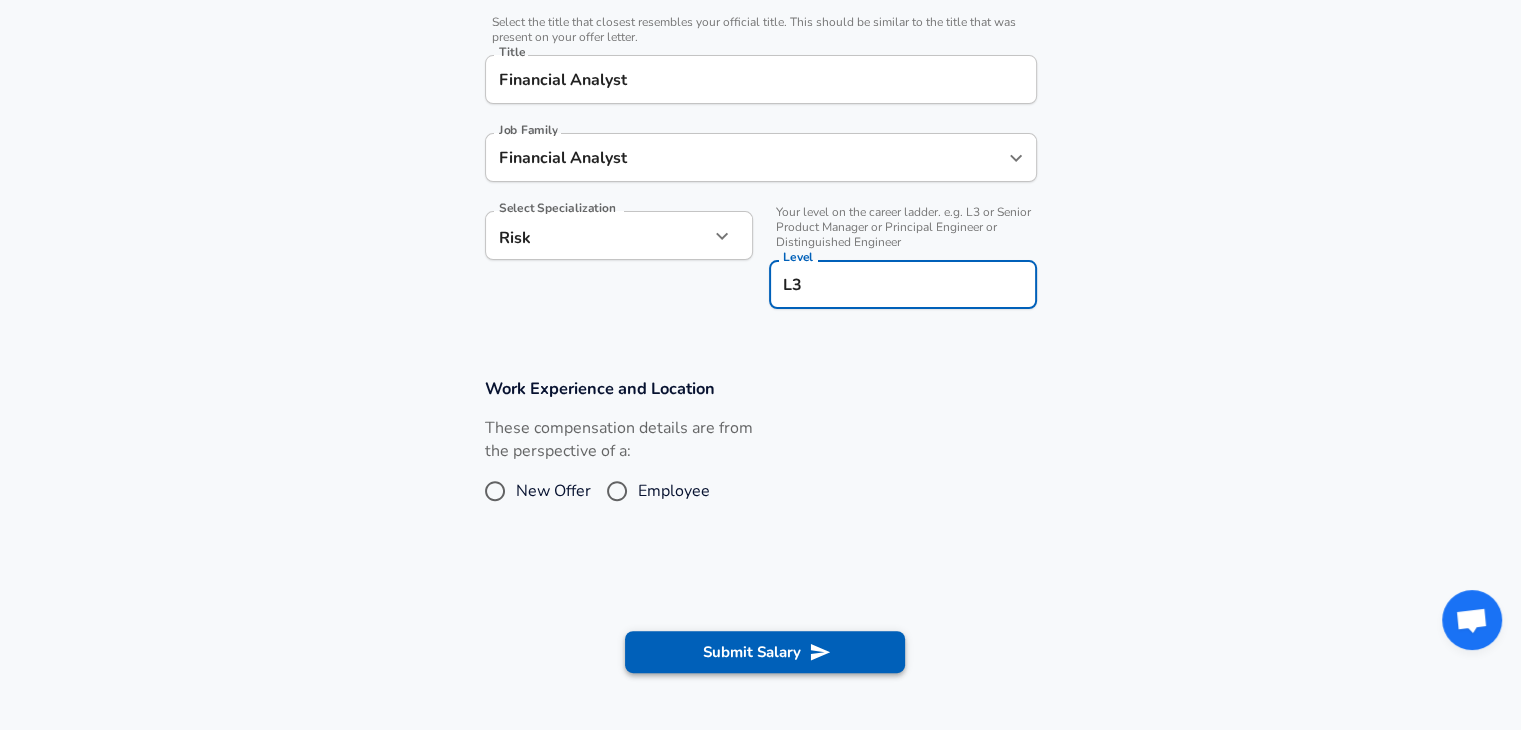 type on "L3" 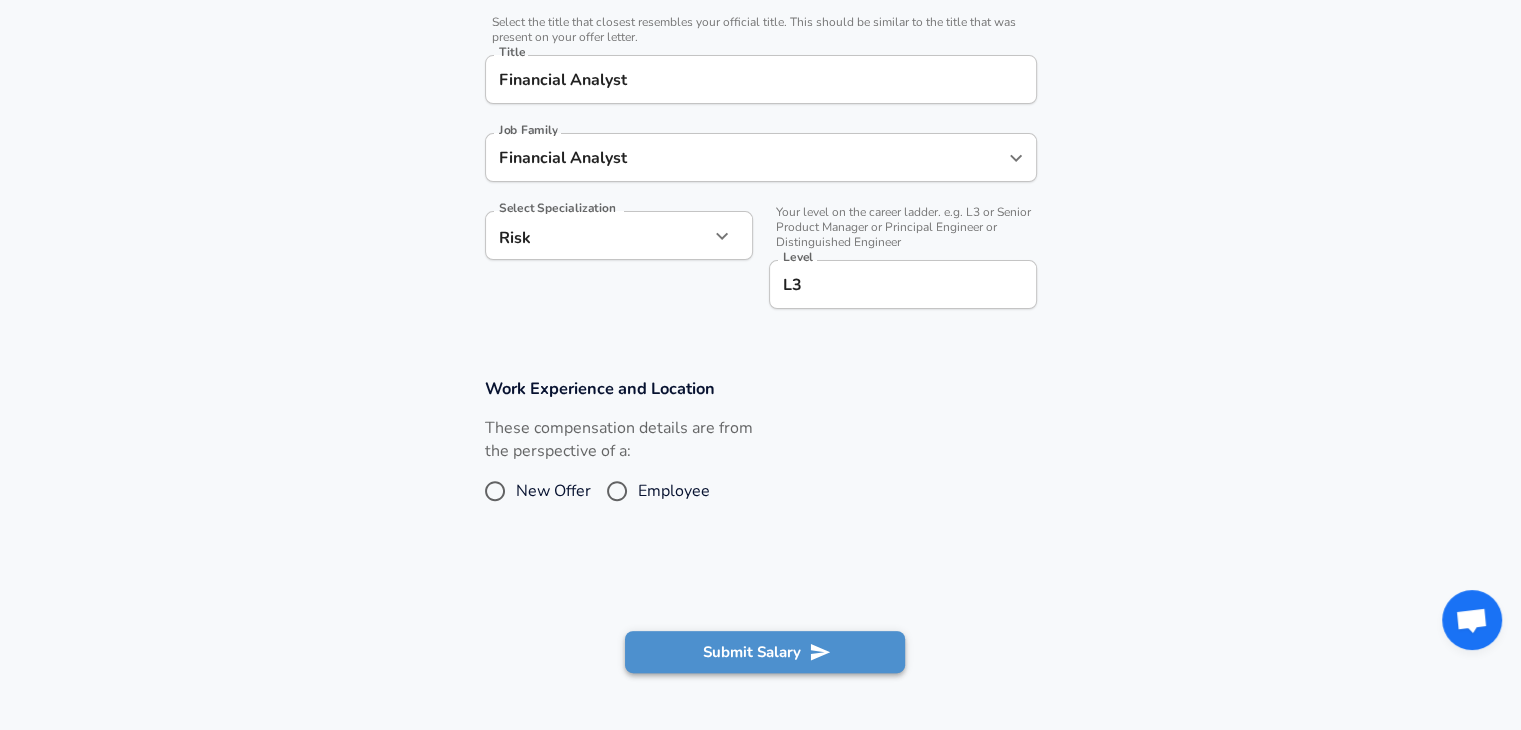 click on "Submit Salary" at bounding box center (765, 652) 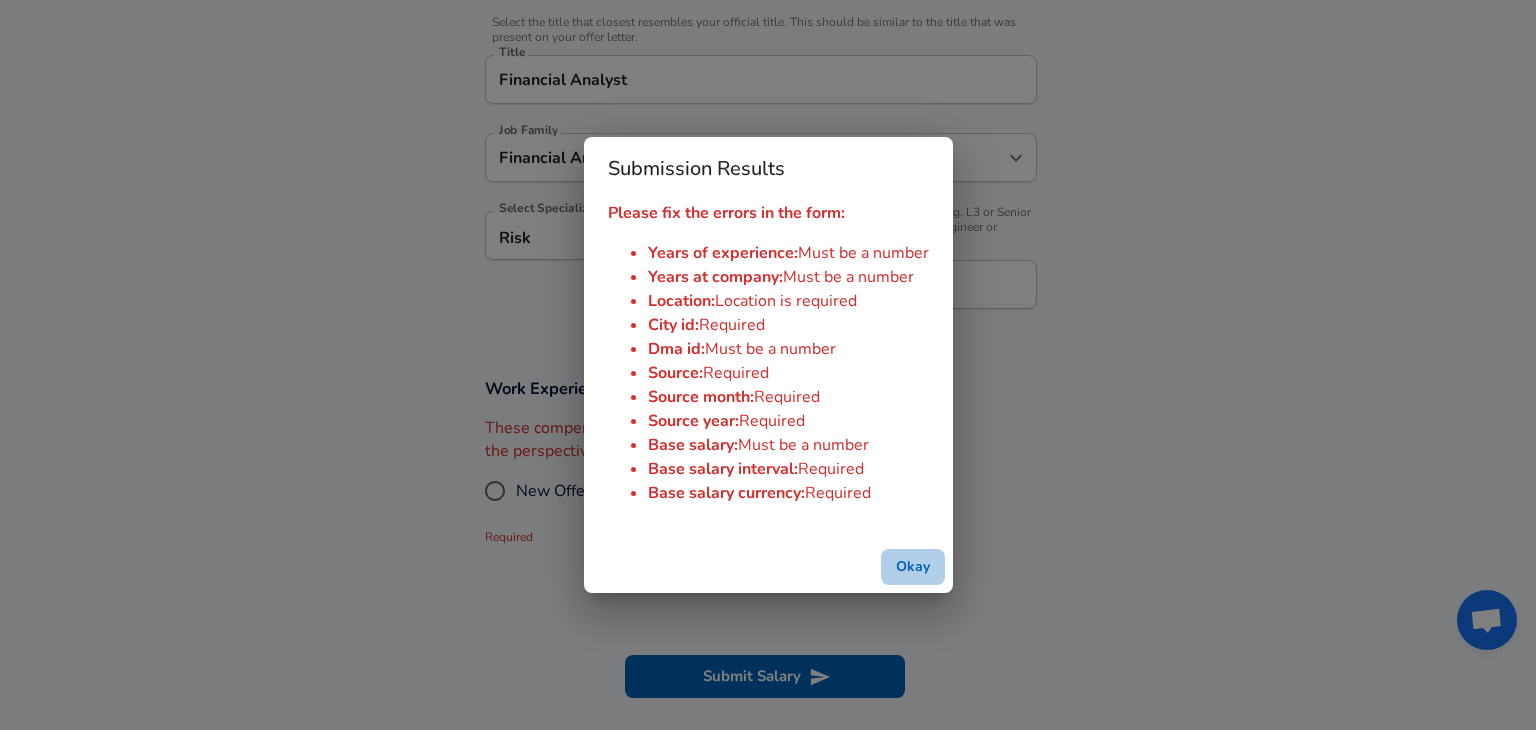 click on "Okay" at bounding box center [913, 567] 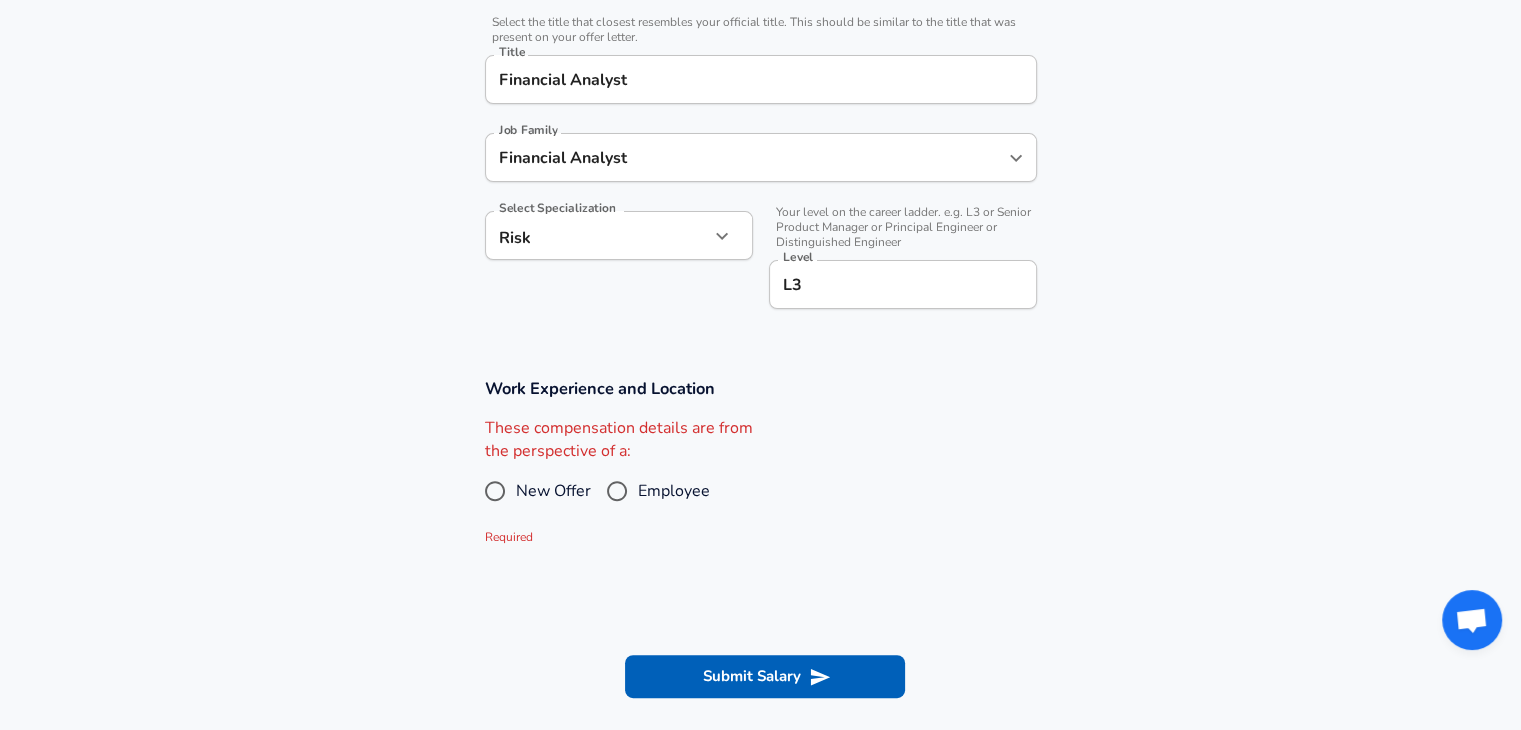 click on "Employee" at bounding box center [617, 491] 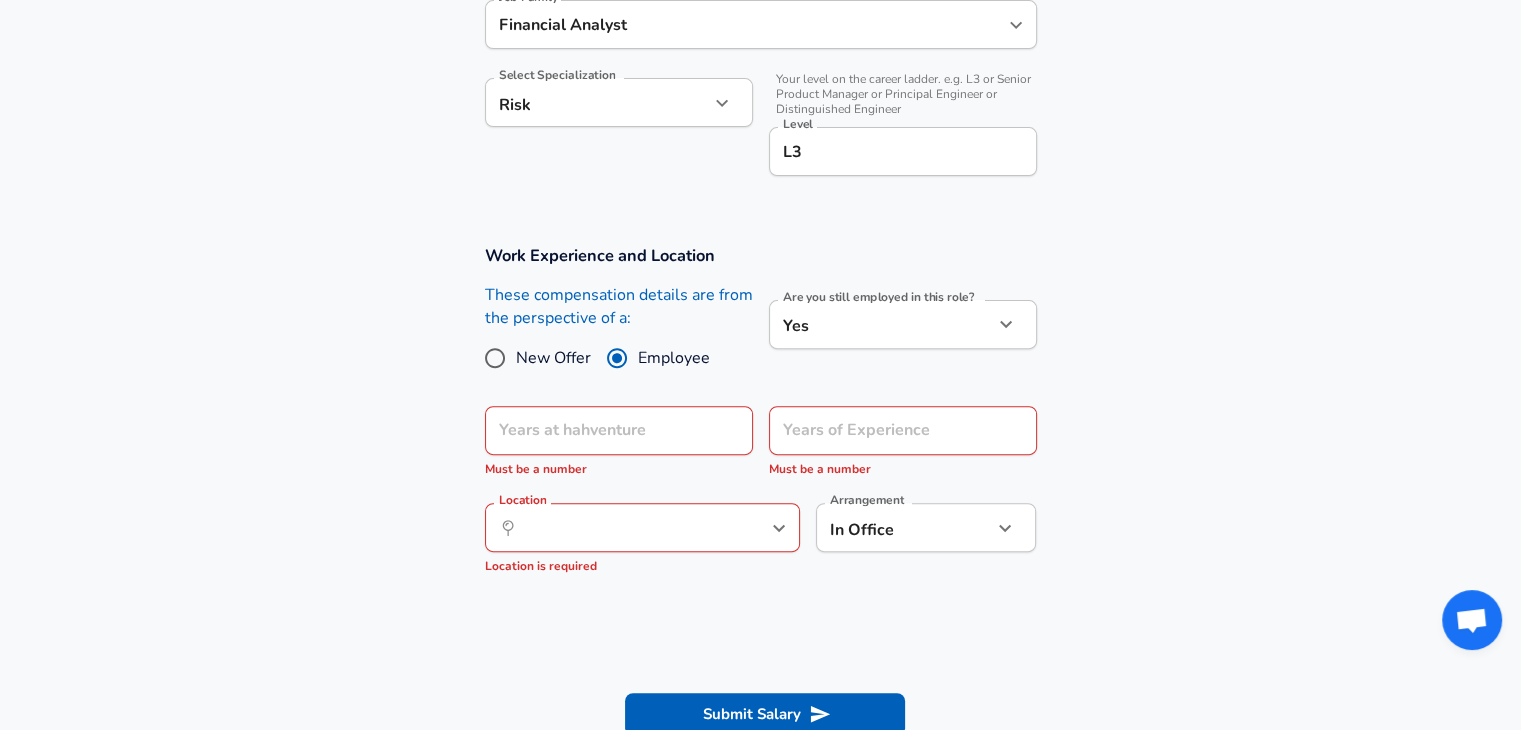 scroll, scrollTop: 800, scrollLeft: 0, axis: vertical 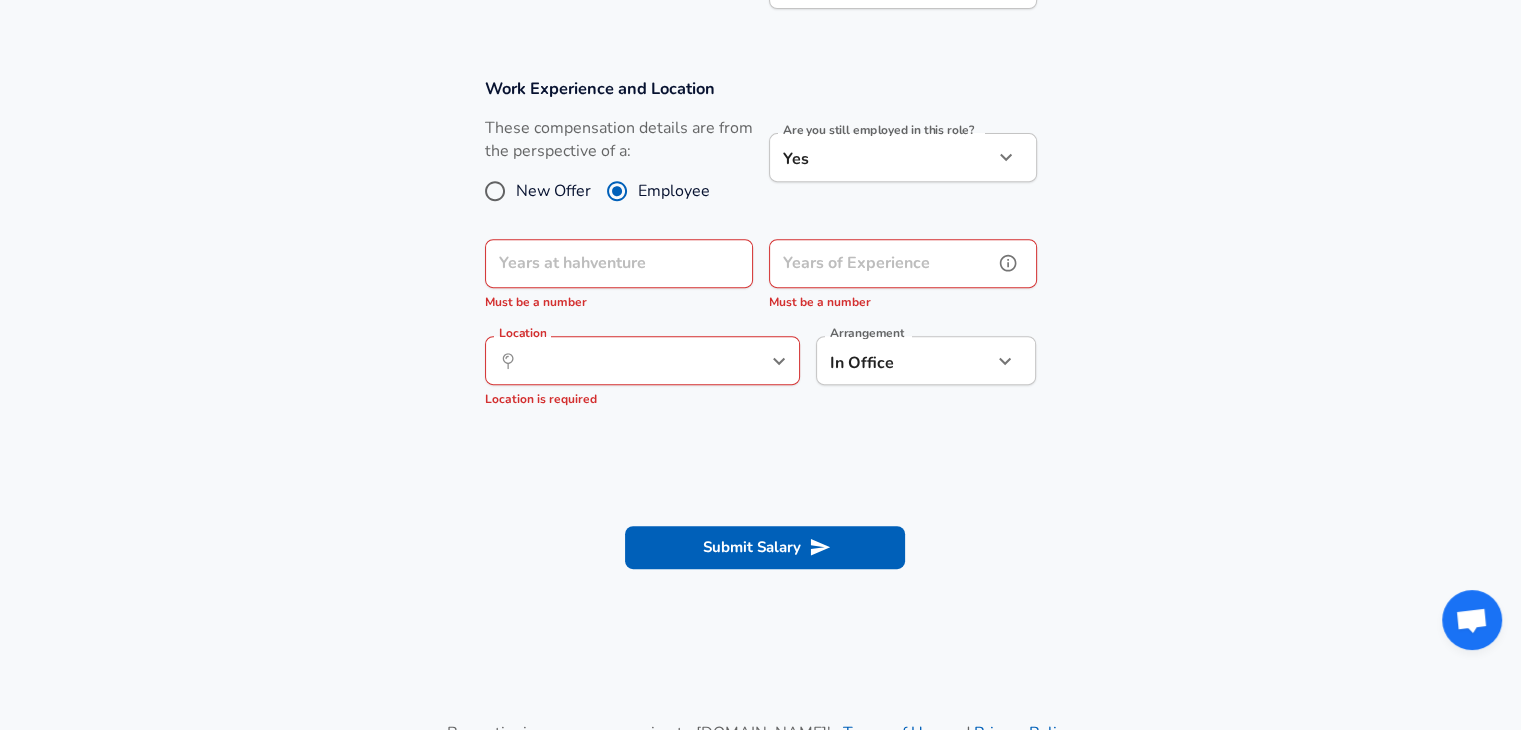 click on "Years of Experience Years of Experience Must be a number" at bounding box center (903, 276) 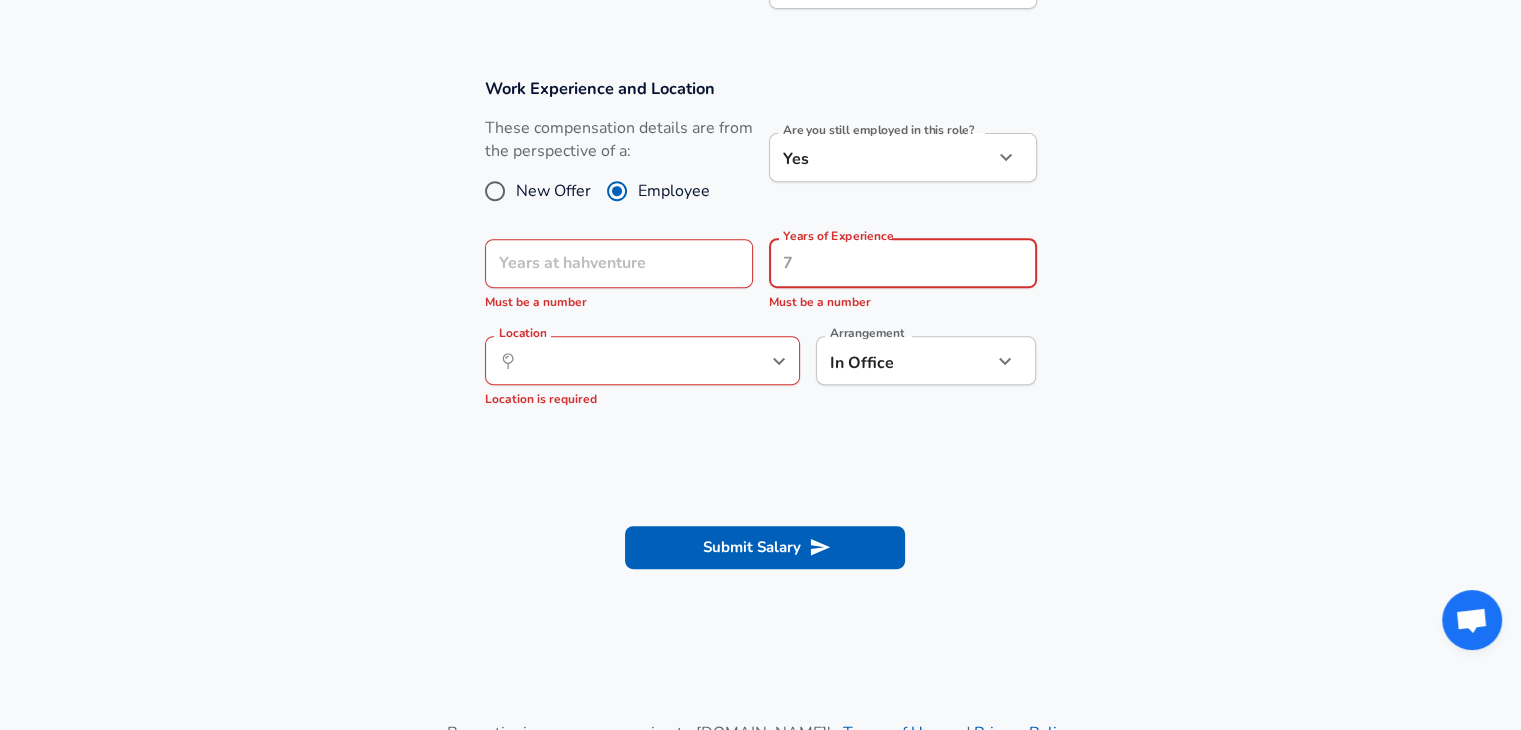 click on "Years at hahventure Years at hahventure Must be a number" at bounding box center [619, 276] 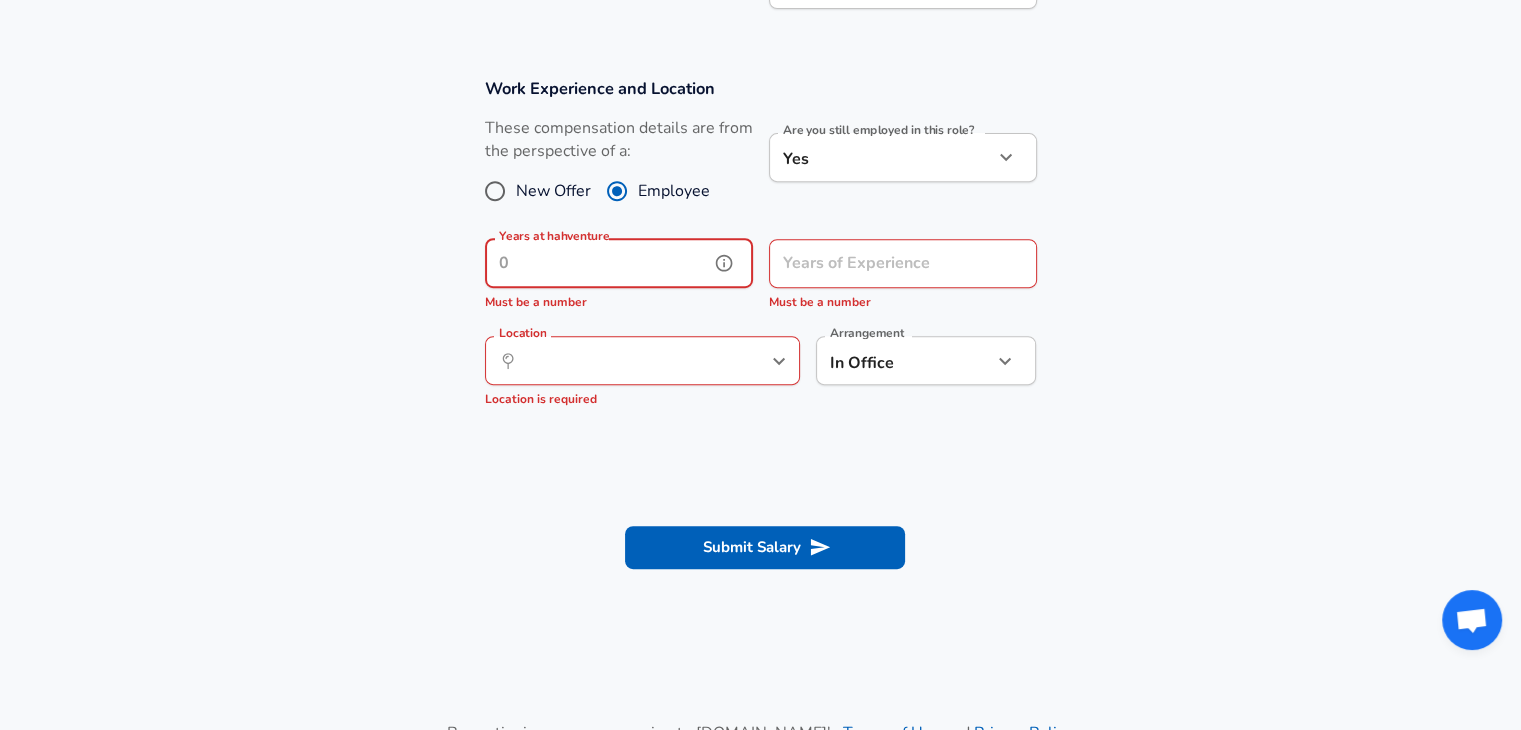 click on "Years at hahventure Years at hahventure Must be a number" at bounding box center [619, 276] 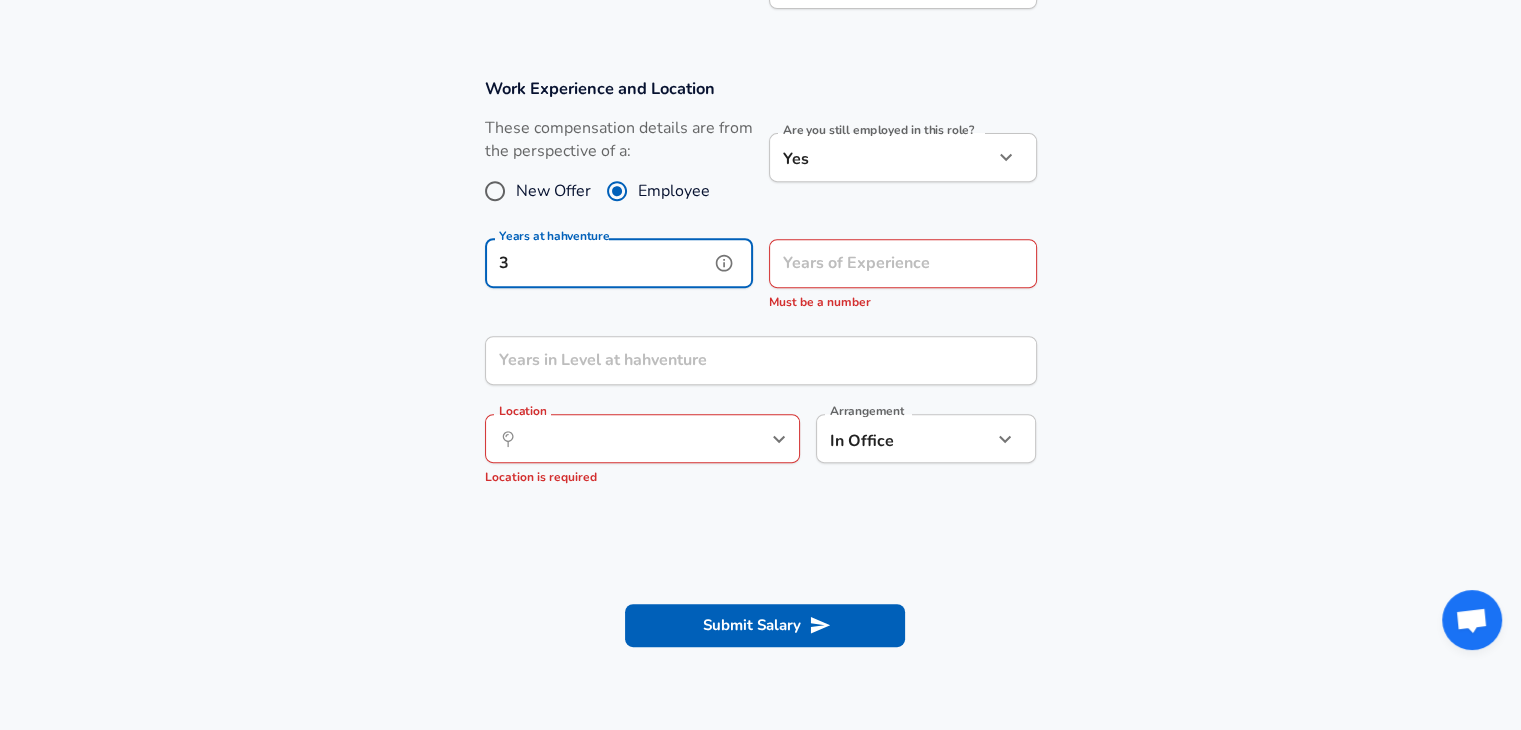 type on "3" 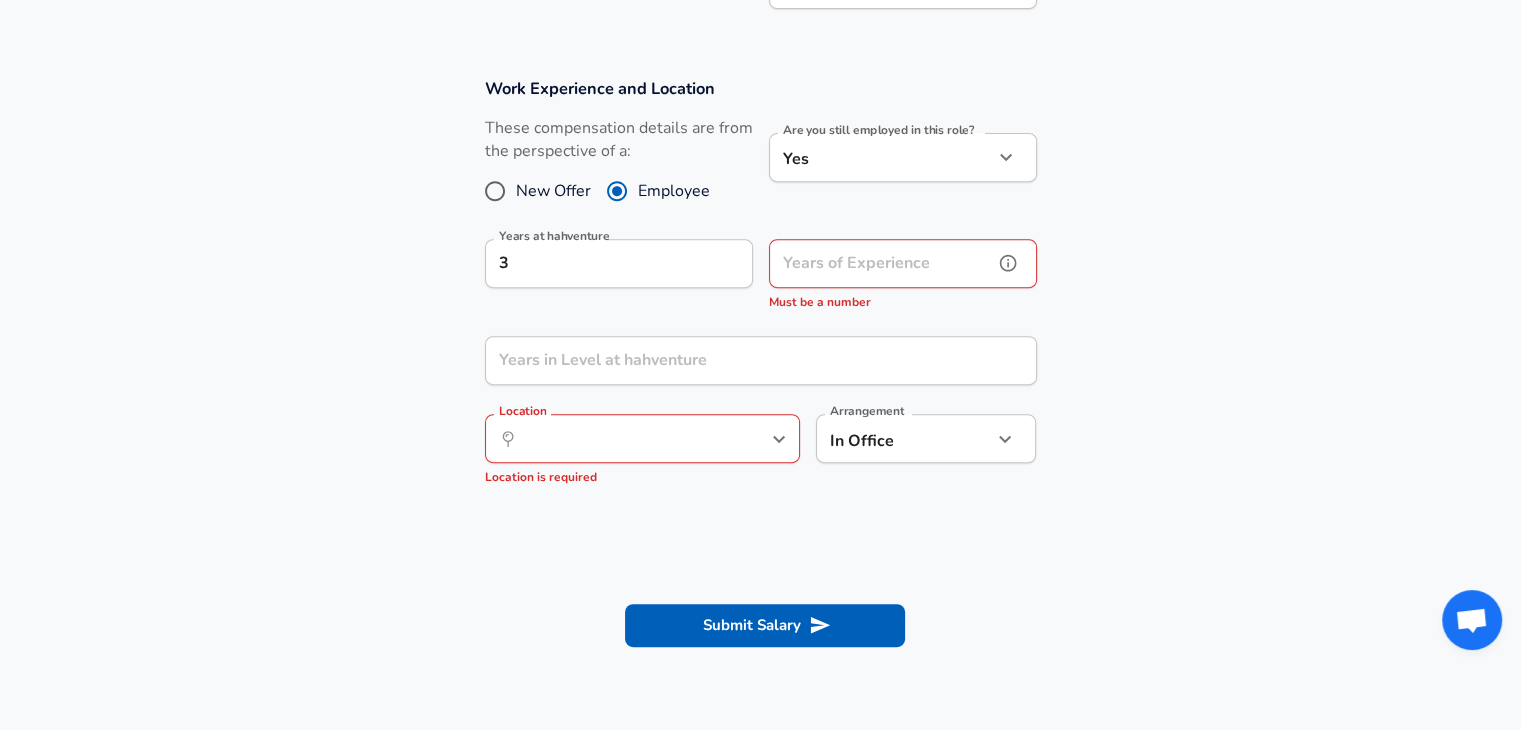 click on "Years of Experience" at bounding box center [881, 263] 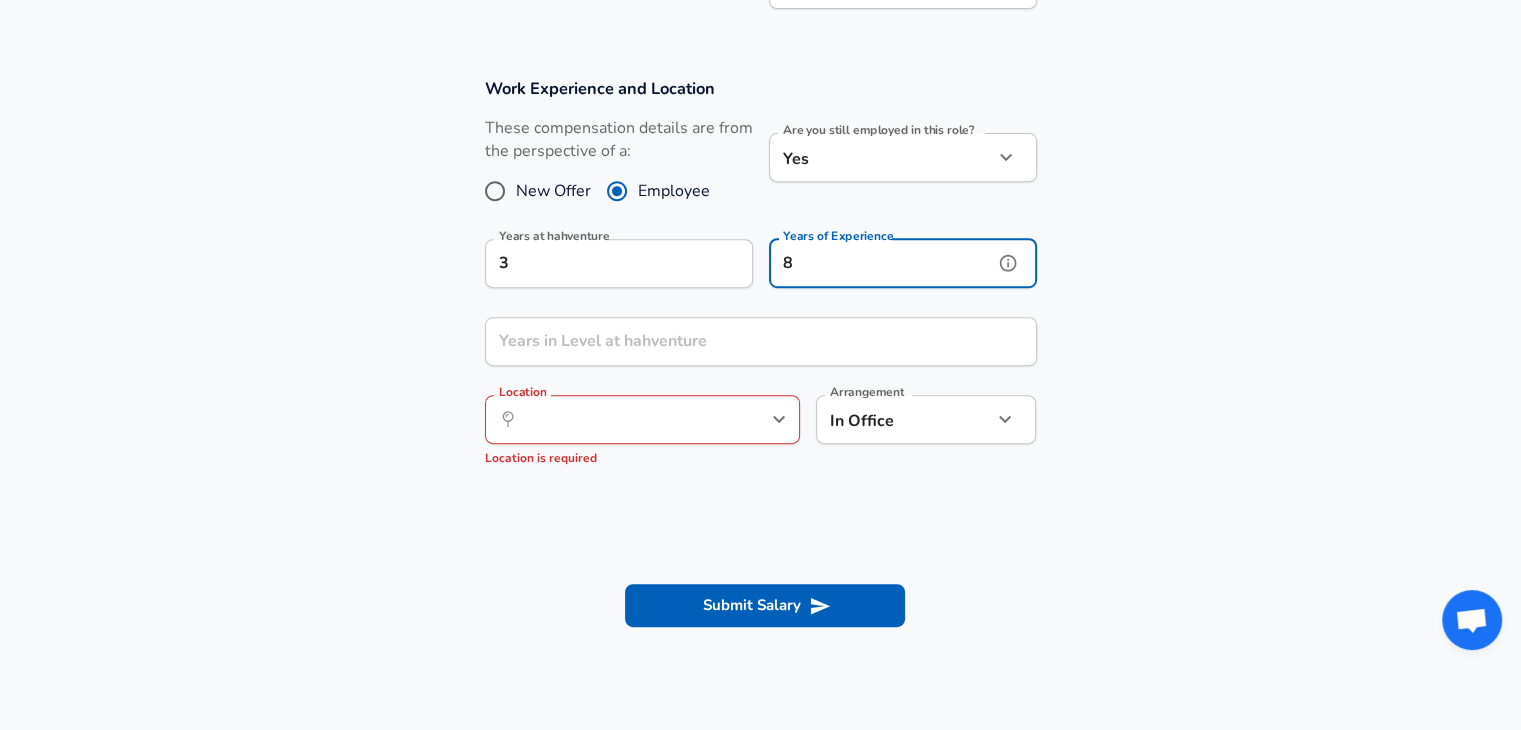 type on "8" 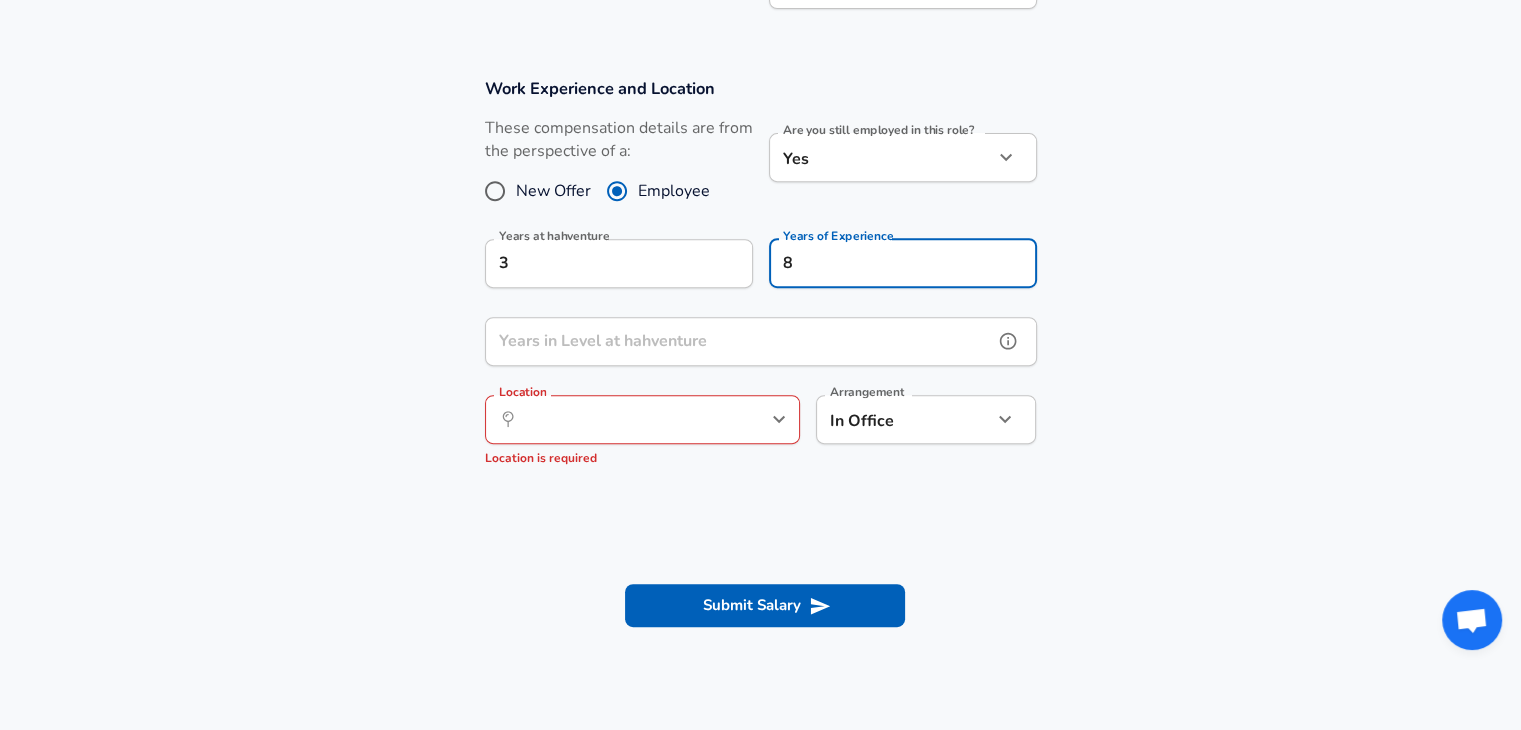 click on "Years in Level at hahventure" at bounding box center (739, 341) 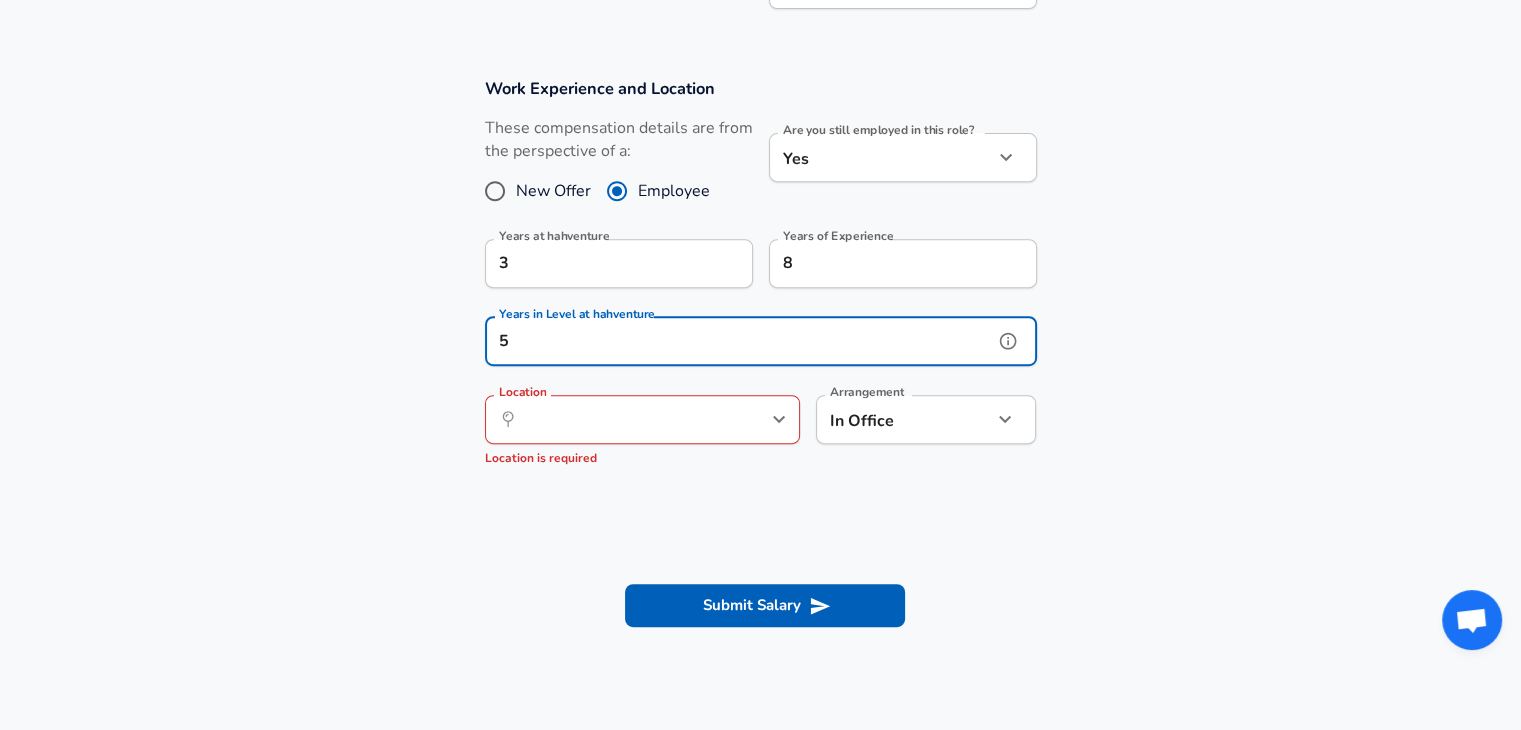 click at bounding box center (746, 419) 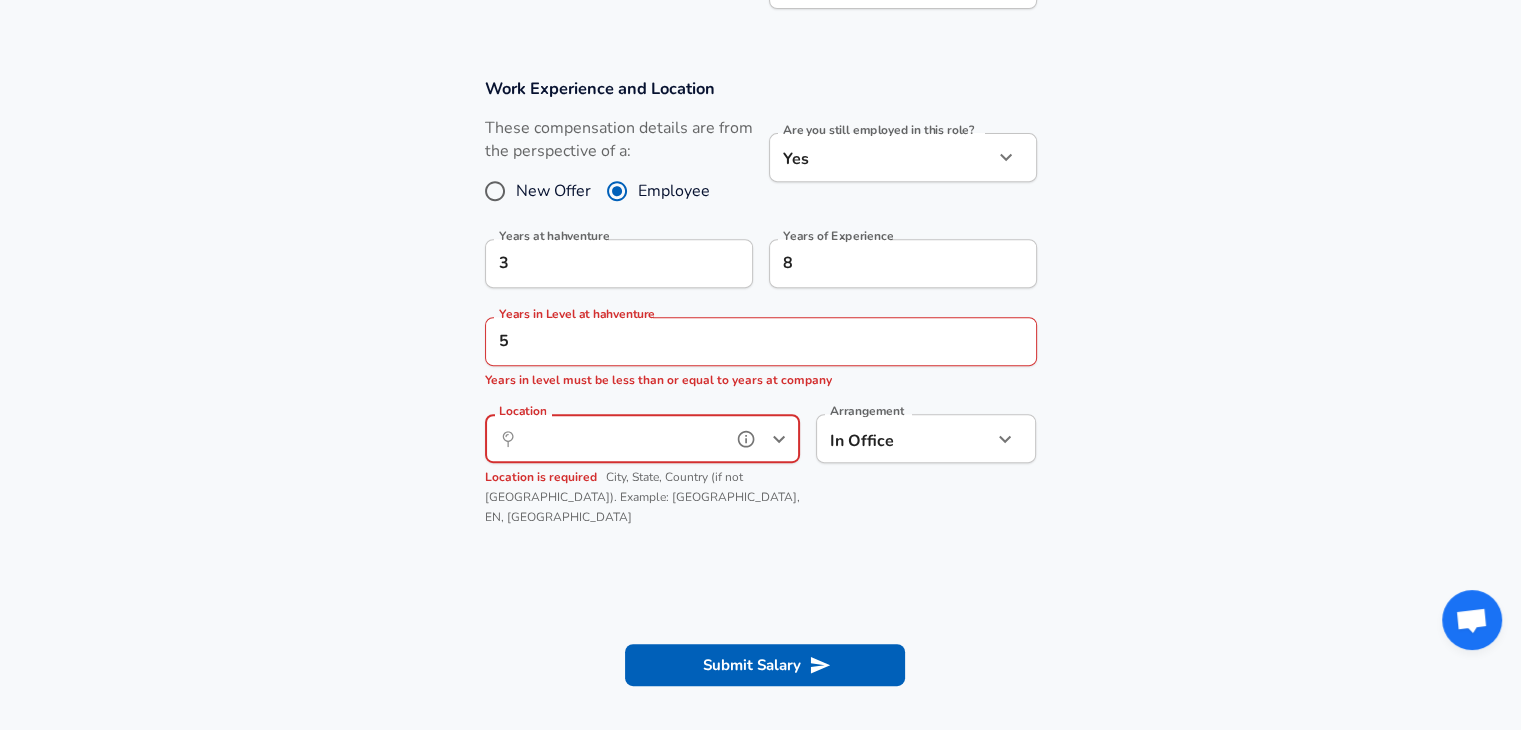 click 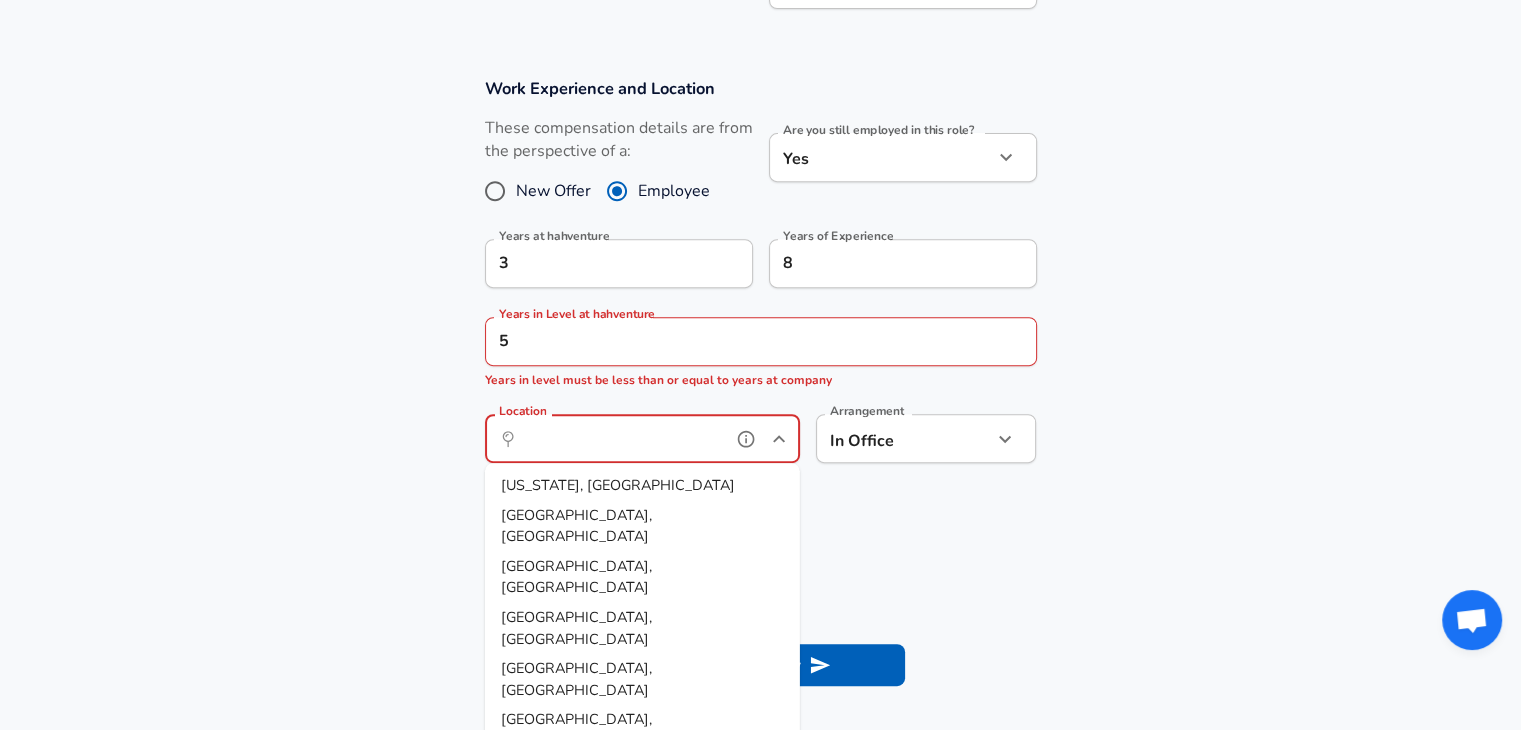 click on "Location" at bounding box center [620, 438] 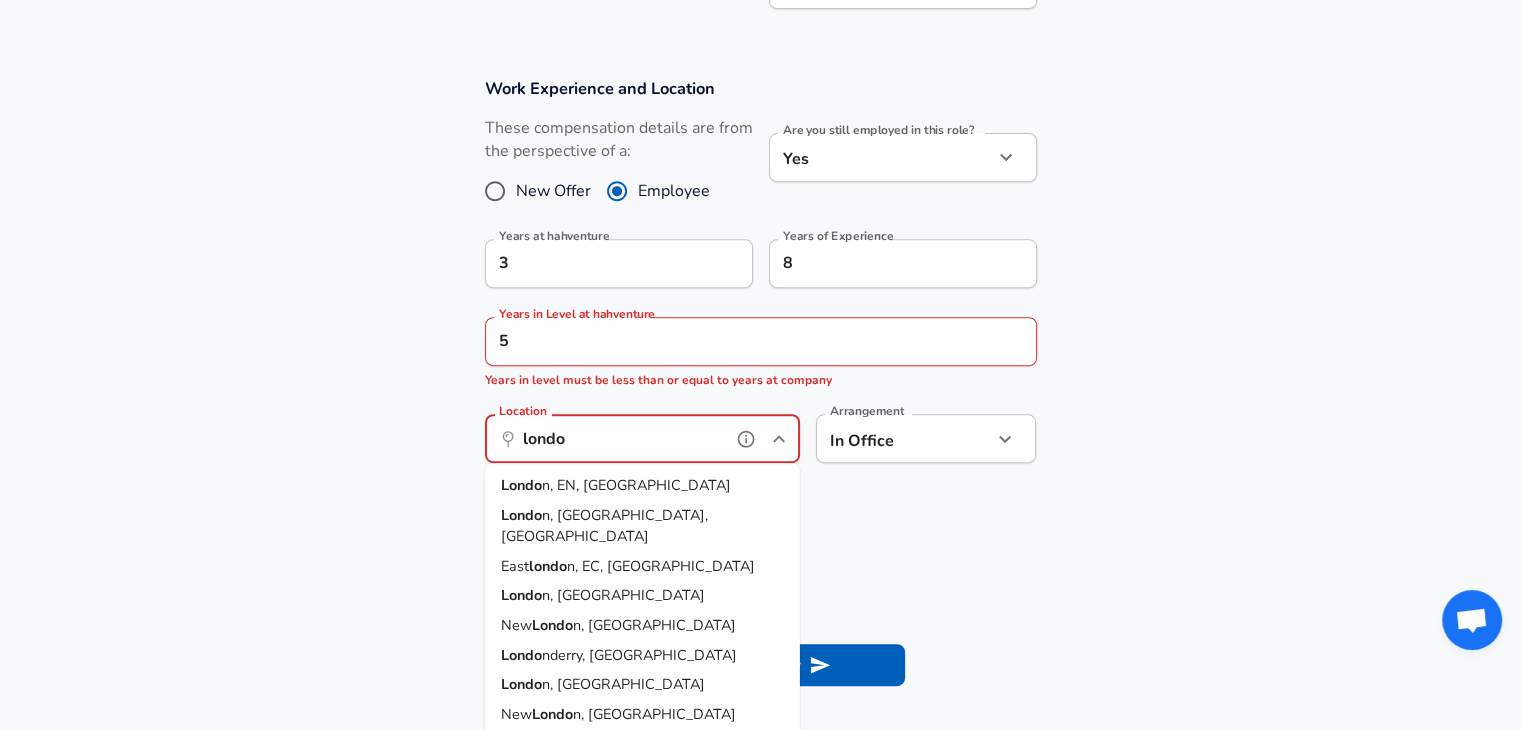 click on "n, EN, [GEOGRAPHIC_DATA]" at bounding box center [636, 485] 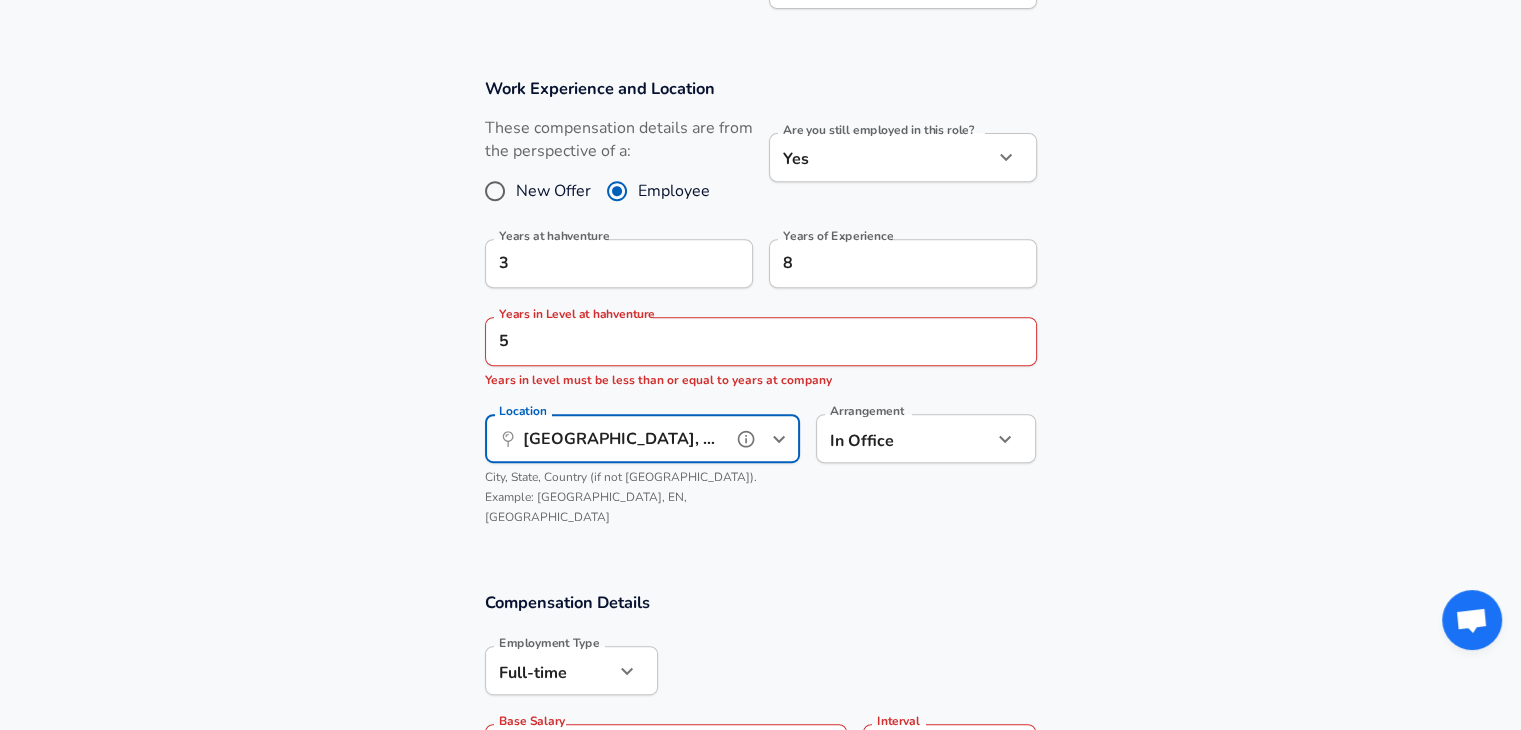 type on "[GEOGRAPHIC_DATA], EN, [GEOGRAPHIC_DATA]" 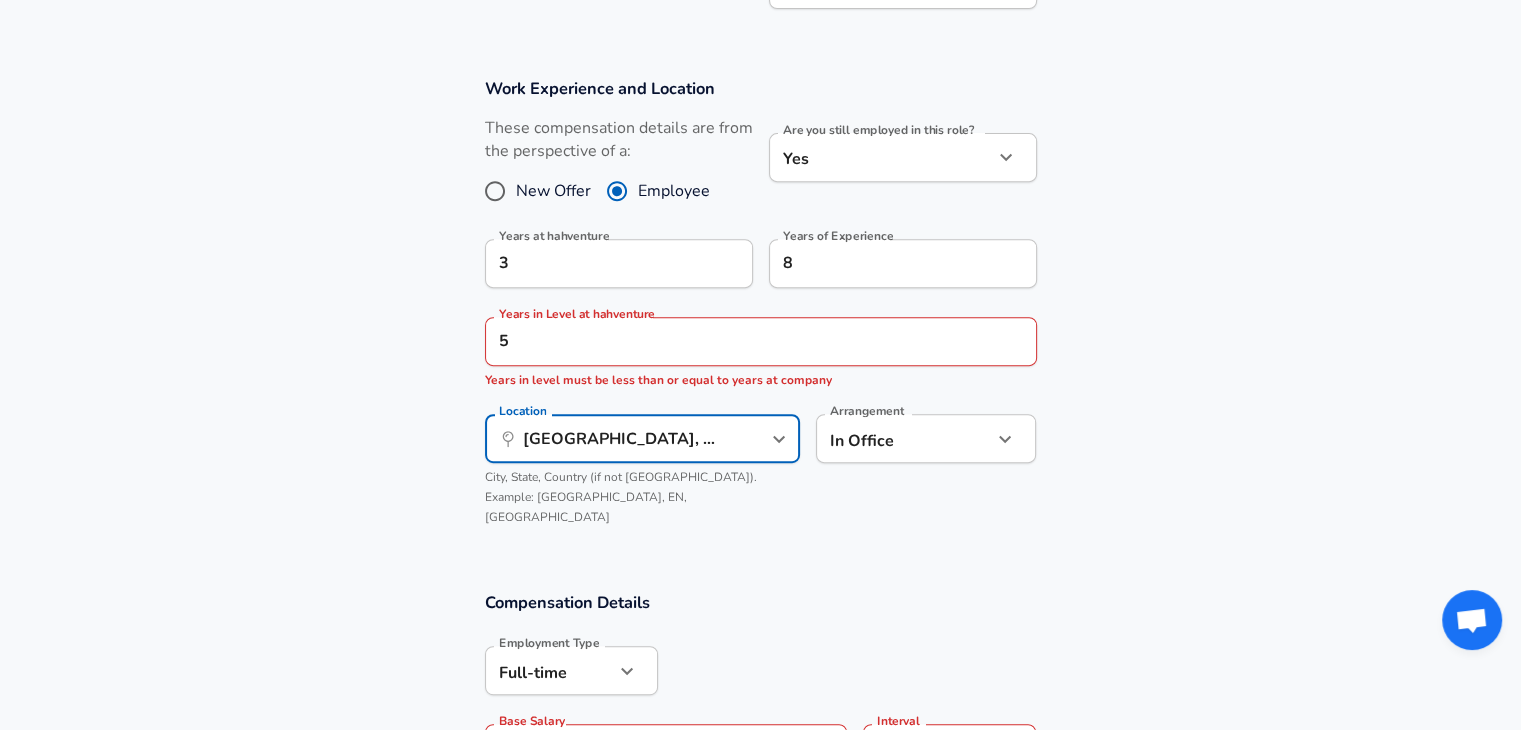 click on "Restart Add Your Salary Upload your offer letter   to verify your submission Enhance Privacy and Anonymity No Automatically hides specific fields until there are enough submissions to safely display the full details.   More Details Based on your submission and the data points that we have already collected, we will automatically hide and anonymize specific fields if there aren't enough data points to remain sufficiently anonymous. Company & Title Information   Enter the company you received your offer from Company hahventure Company   Select the title that closest resembles your official title. This should be similar to the title that was present on your offer letter. Title Financial Analyst Title Job Family Financial Analyst Job Family Select Specialization Risk Risk Select Specialization   Your level on the career ladder. e.g. L3 or Senior Product Manager or Principal Engineer or Distinguished Engineer Level L3 Level Work Experience and Location These compensation details are from the perspective of a: Yes" at bounding box center [760, -435] 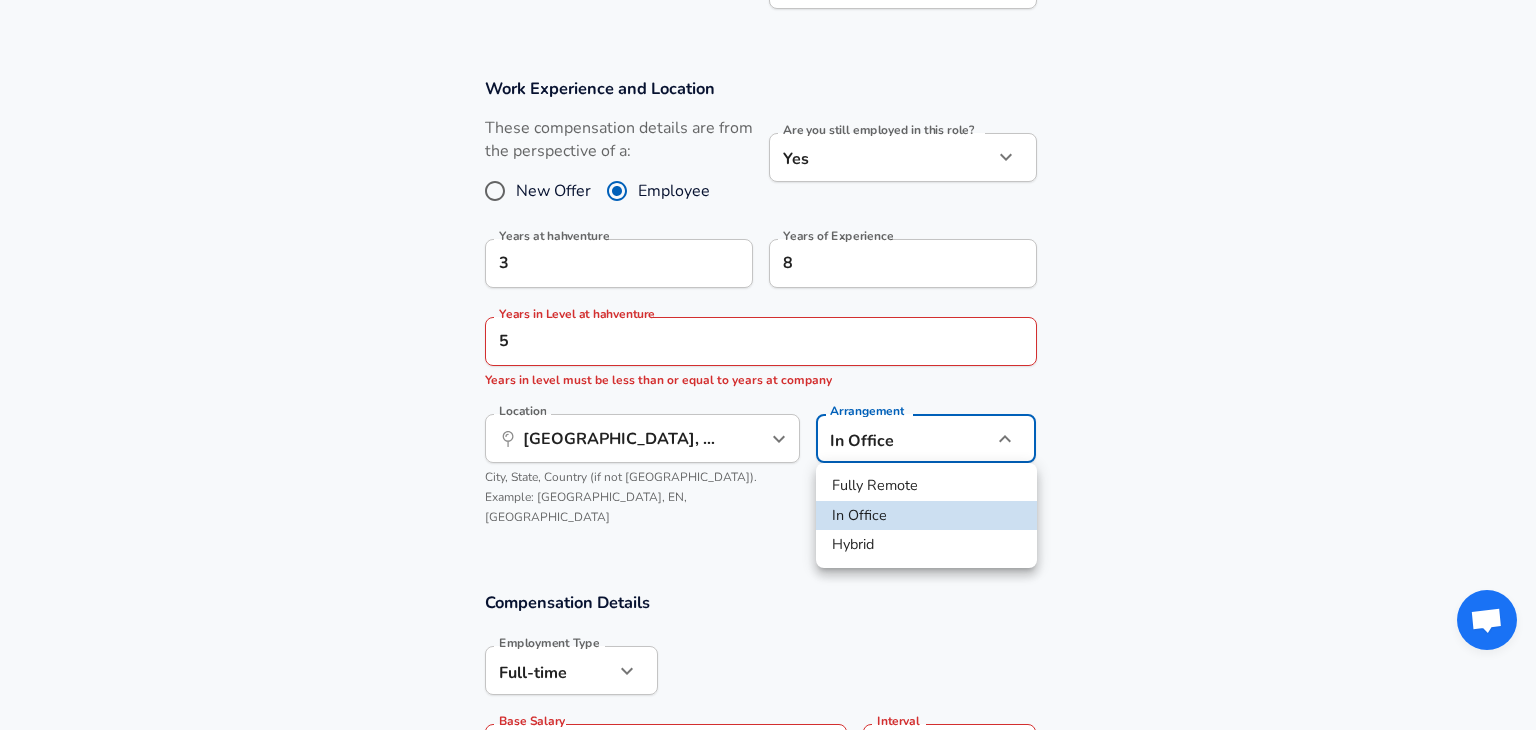 click on "Hybrid" at bounding box center (926, 545) 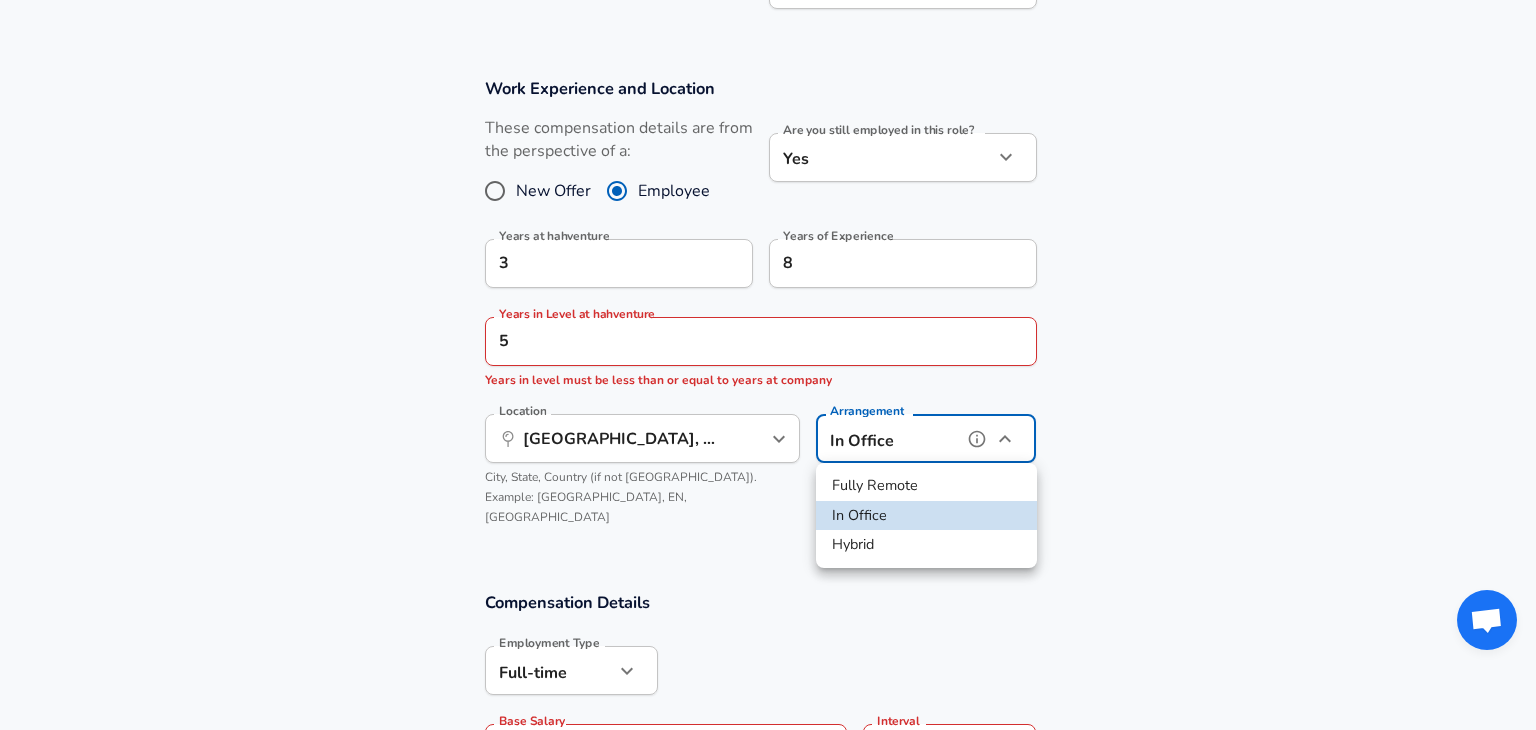 type on "hybrid" 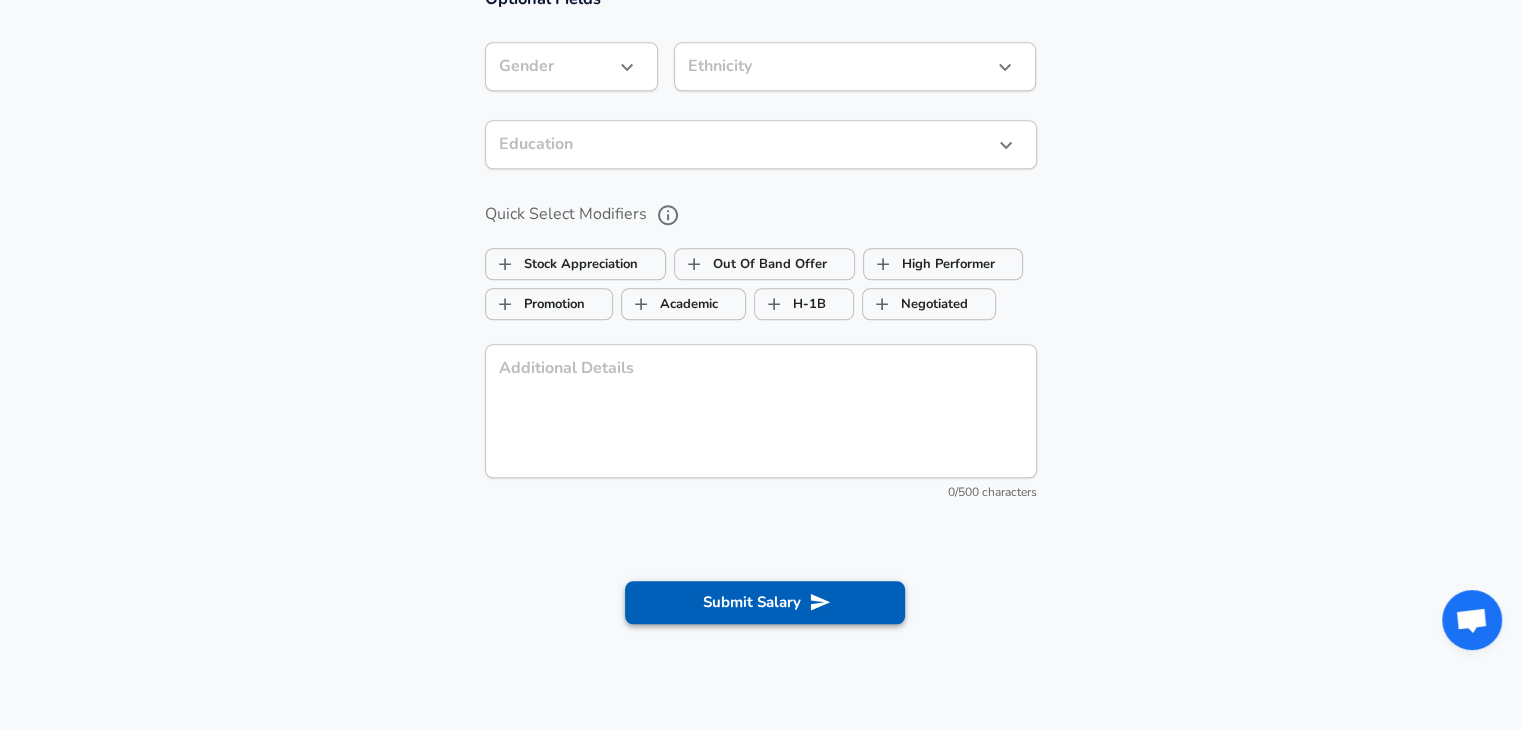 scroll, scrollTop: 1900, scrollLeft: 0, axis: vertical 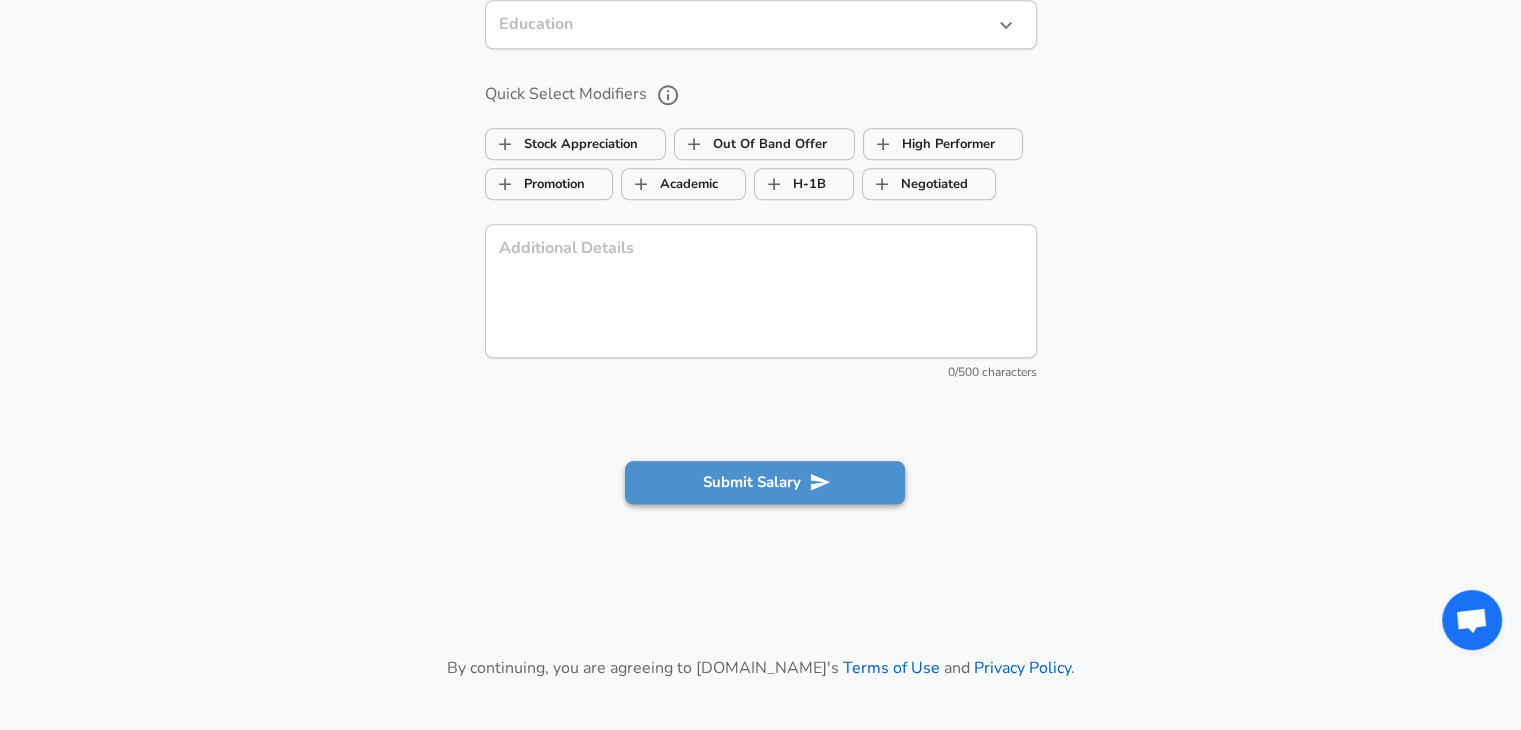 click on "Submit Salary" at bounding box center [765, 482] 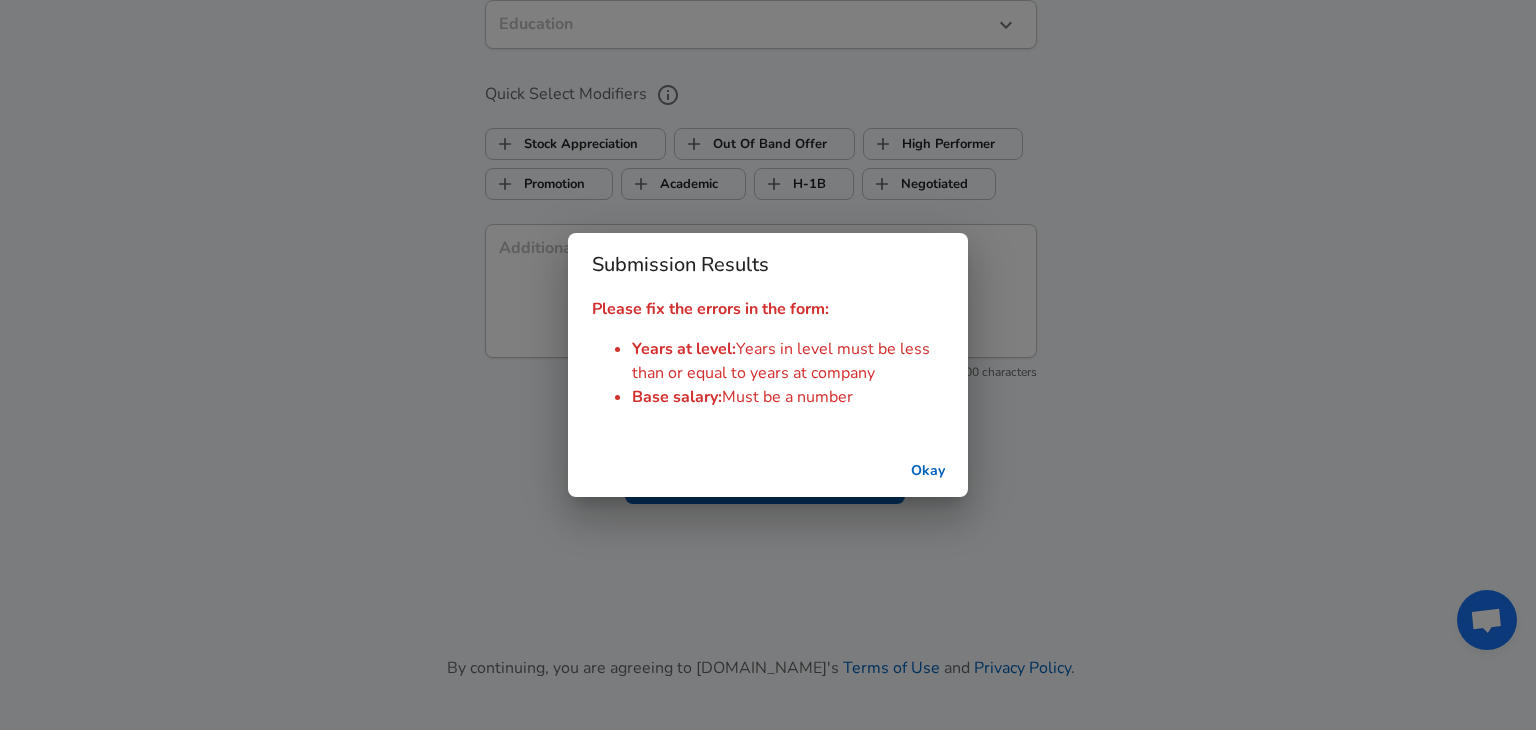 click on "Okay" at bounding box center [928, 471] 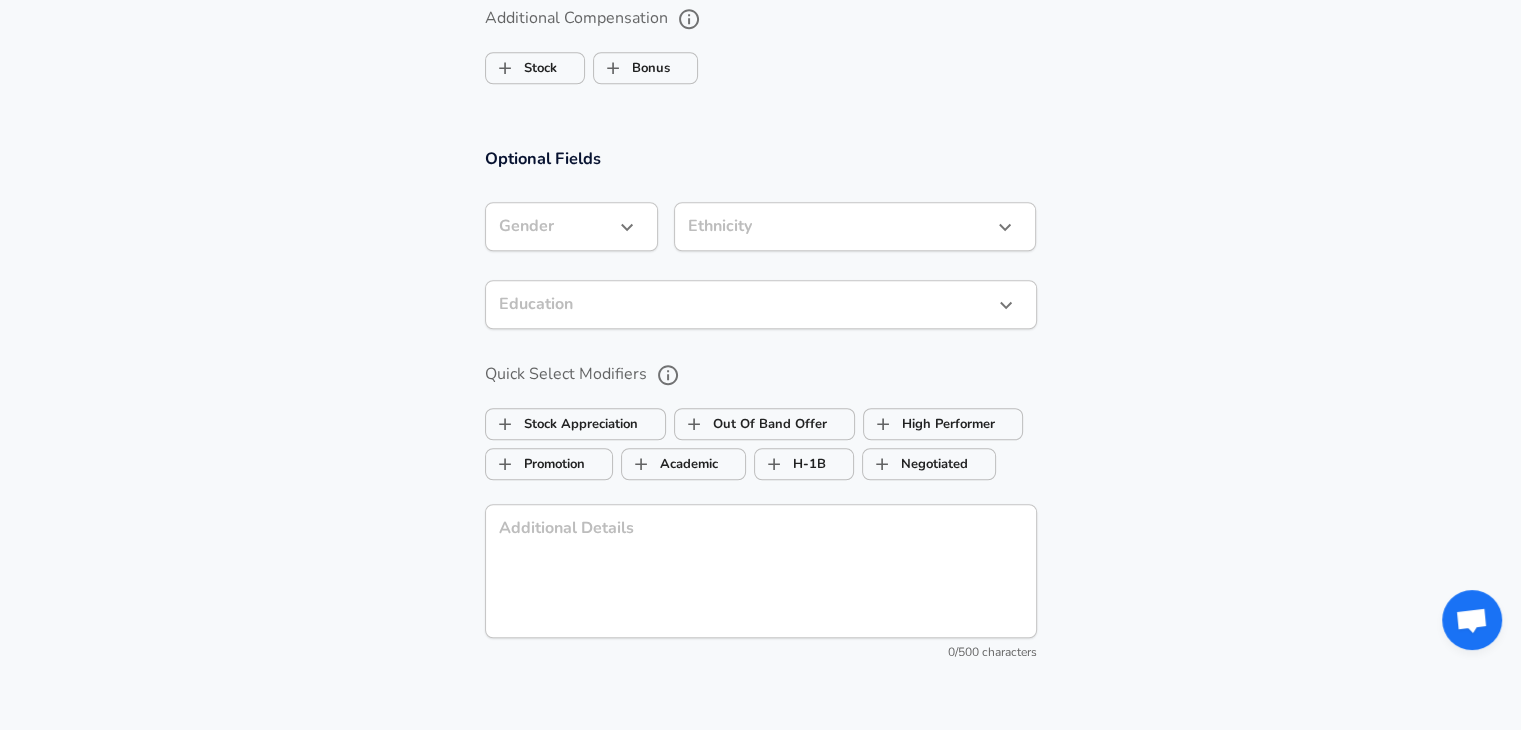scroll, scrollTop: 1400, scrollLeft: 0, axis: vertical 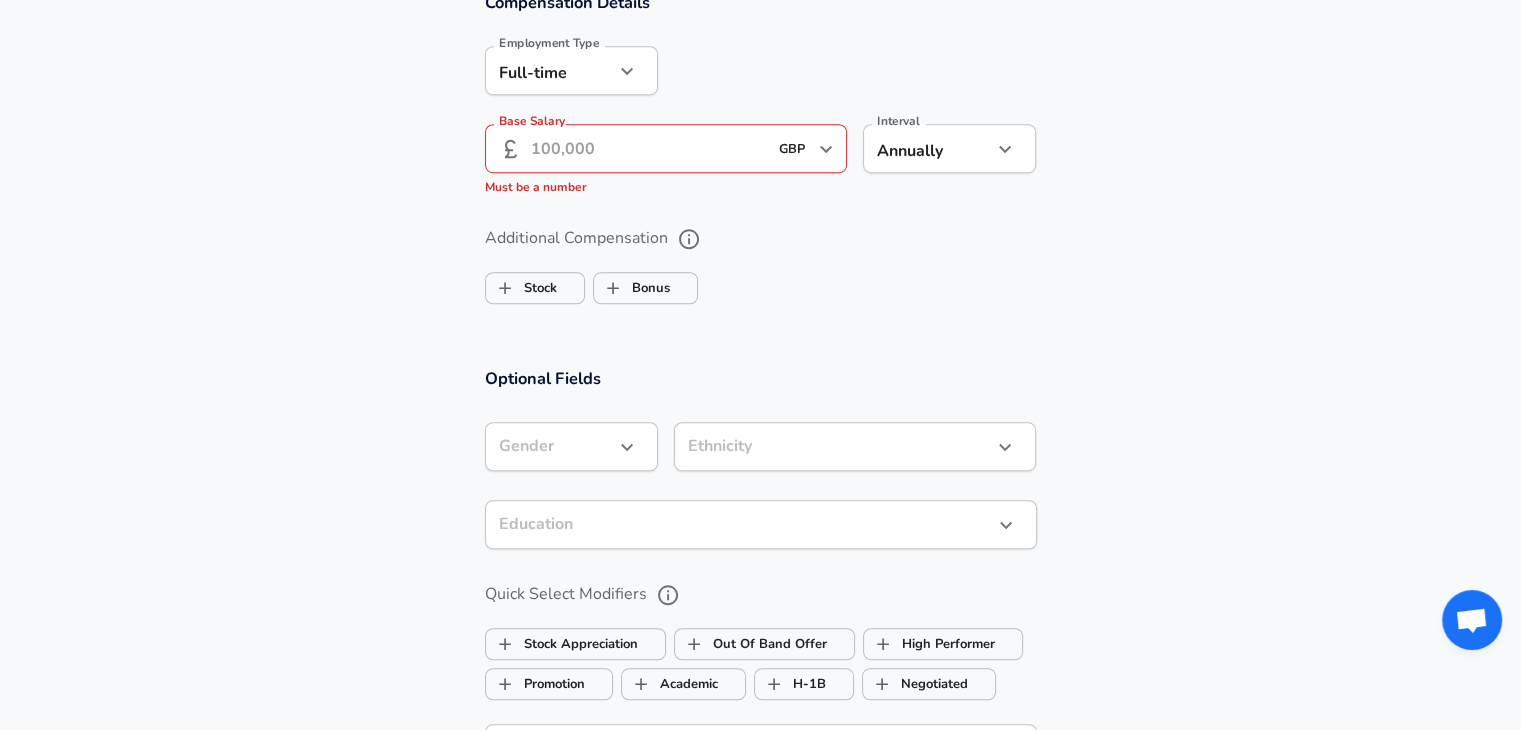 click on "Restart Add Your Salary Upload your offer letter   to verify your submission Enhance Privacy and Anonymity No Automatically hides specific fields until there are enough submissions to safely display the full details.   More Details Based on your submission and the data points that we have already collected, we will automatically hide and anonymize specific fields if there aren't enough data points to remain sufficiently anonymous. Company & Title Information   Enter the company you received your offer from Company hahventure Company   Select the title that closest resembles your official title. This should be similar to the title that was present on your offer letter. Title Financial Analyst Title Job Family Financial Analyst Job Family Select Specialization Risk Risk Select Specialization   Your level on the career ladder. e.g. L3 or Senior Product Manager or Principal Engineer or Distinguished Engineer Level L3 Level Work Experience and Location These compensation details are from the perspective of a: Yes" at bounding box center (760, -1035) 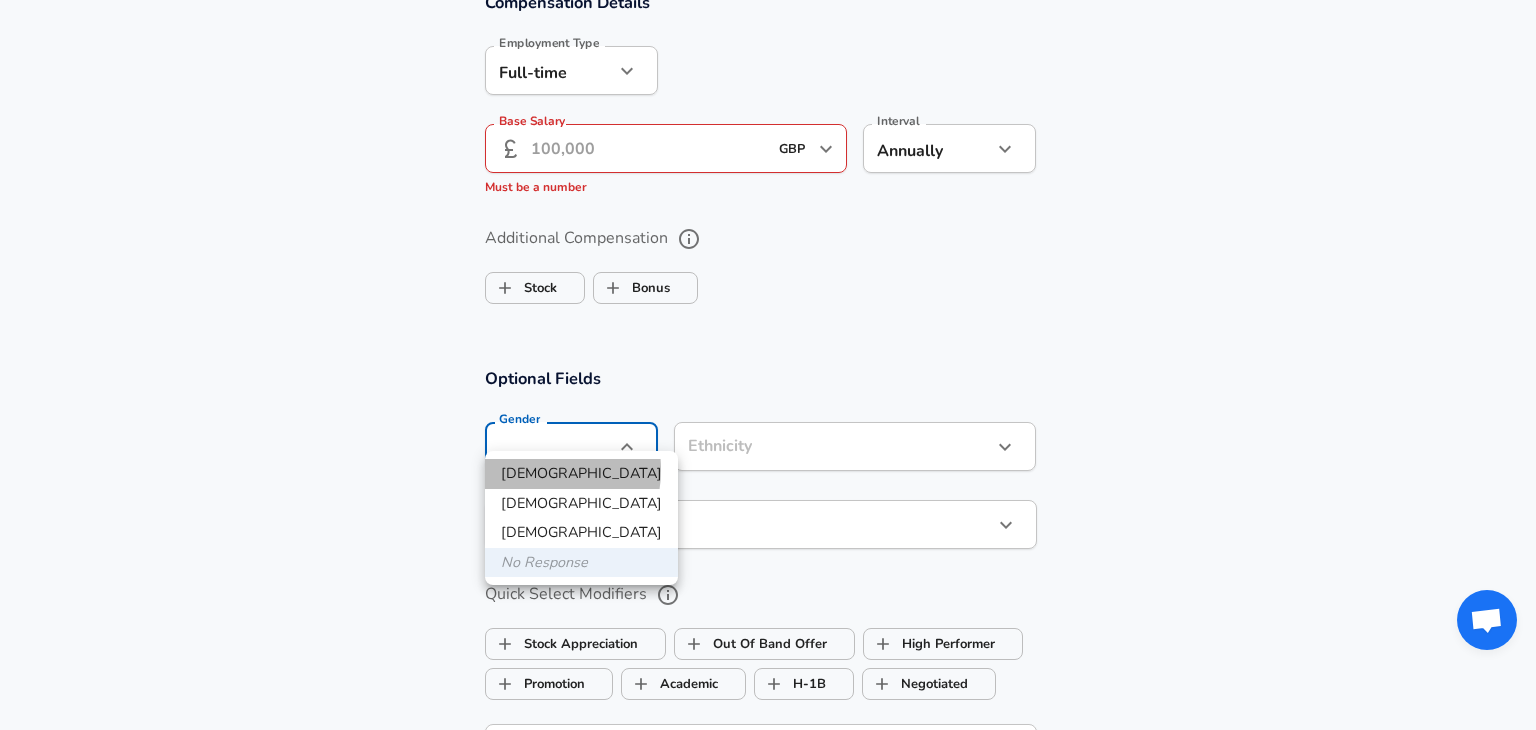 click on "[DEMOGRAPHIC_DATA]" at bounding box center [581, 474] 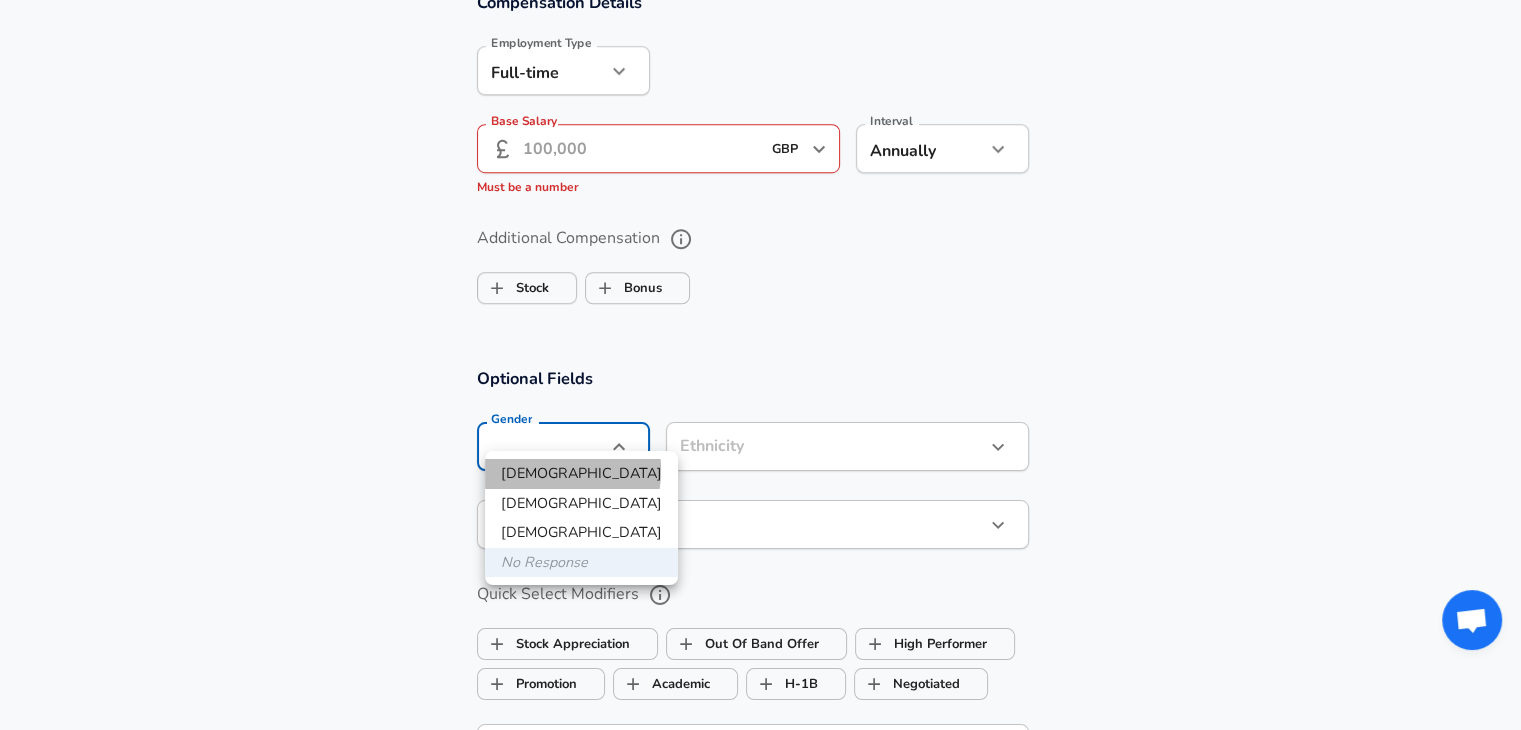 type on "[DEMOGRAPHIC_DATA]" 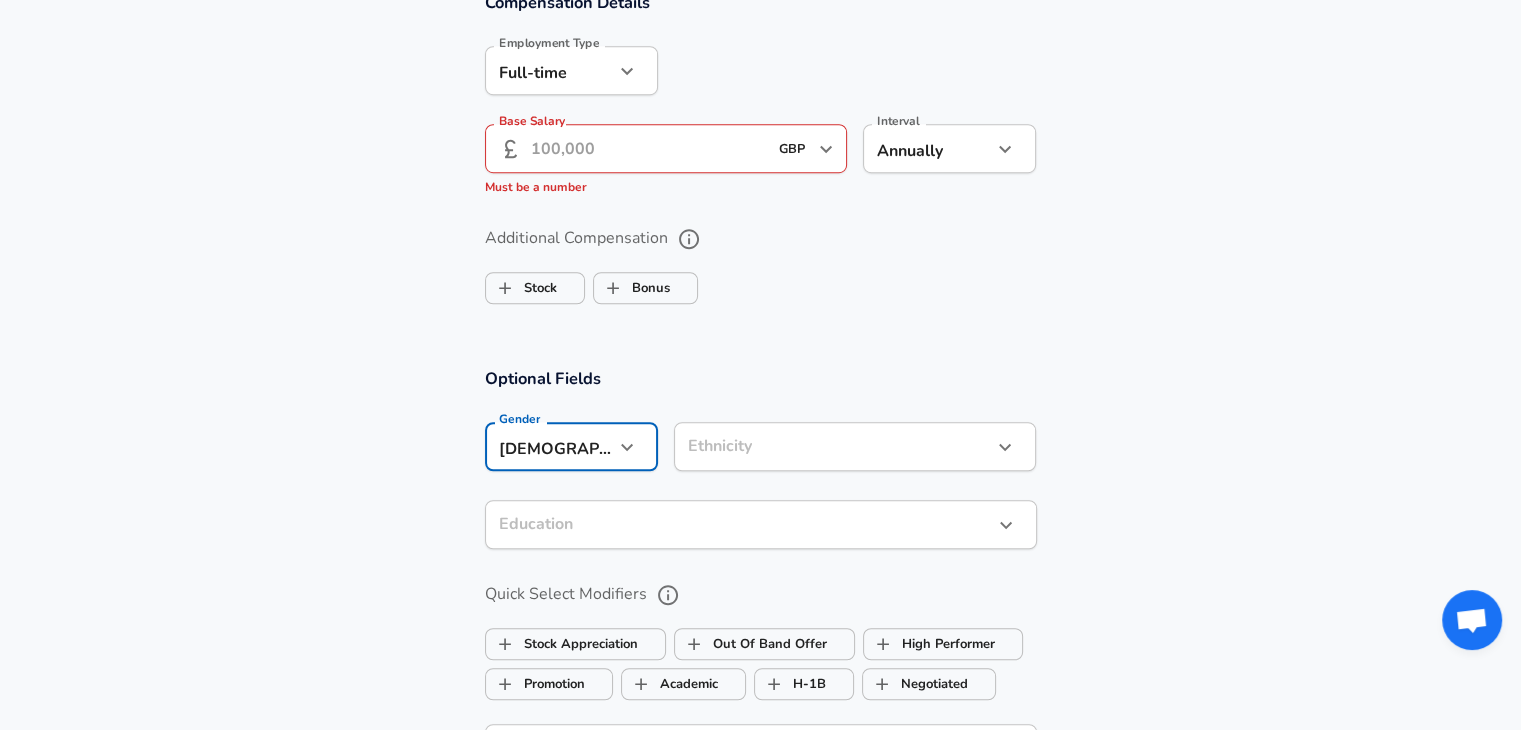 click on "[DEMOGRAPHIC_DATA] [DEMOGRAPHIC_DATA] [DEMOGRAPHIC_DATA] No Response" at bounding box center [760, 365] 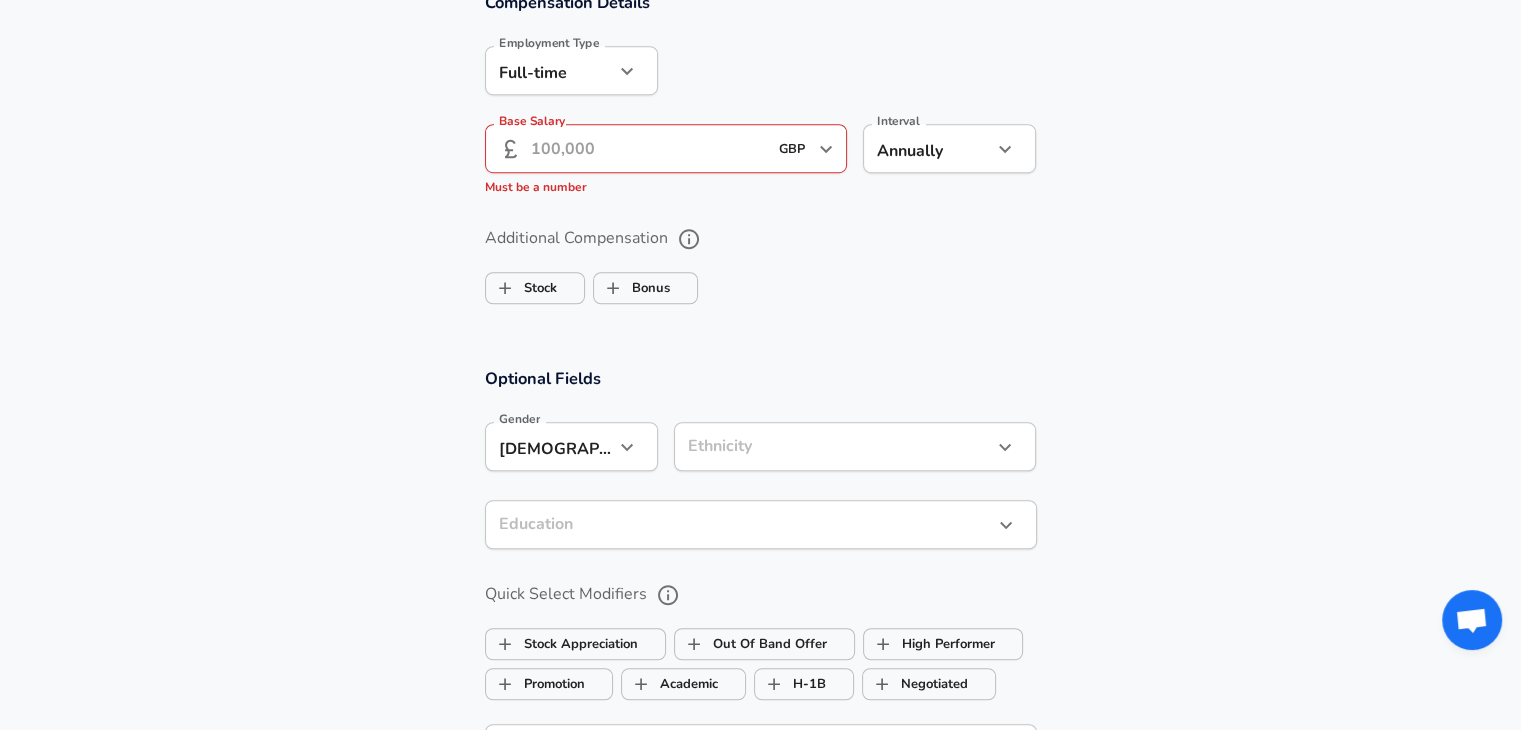 click on "Restart Add Your Salary Upload your offer letter   to verify your submission Enhance Privacy and Anonymity No Automatically hides specific fields until there are enough submissions to safely display the full details.   More Details Based on your submission and the data points that we have already collected, we will automatically hide and anonymize specific fields if there aren't enough data points to remain sufficiently anonymous. Company & Title Information   Enter the company you received your offer from Company hahventure Company   Select the title that closest resembles your official title. This should be similar to the title that was present on your offer letter. Title Financial Analyst Title Job Family Financial Analyst Job Family Select Specialization Risk Risk Select Specialization   Your level on the career ladder. e.g. L3 or Senior Product Manager or Principal Engineer or Distinguished Engineer Level L3 Level Work Experience and Location These compensation details are from the perspective of a: Yes" at bounding box center [760, -1035] 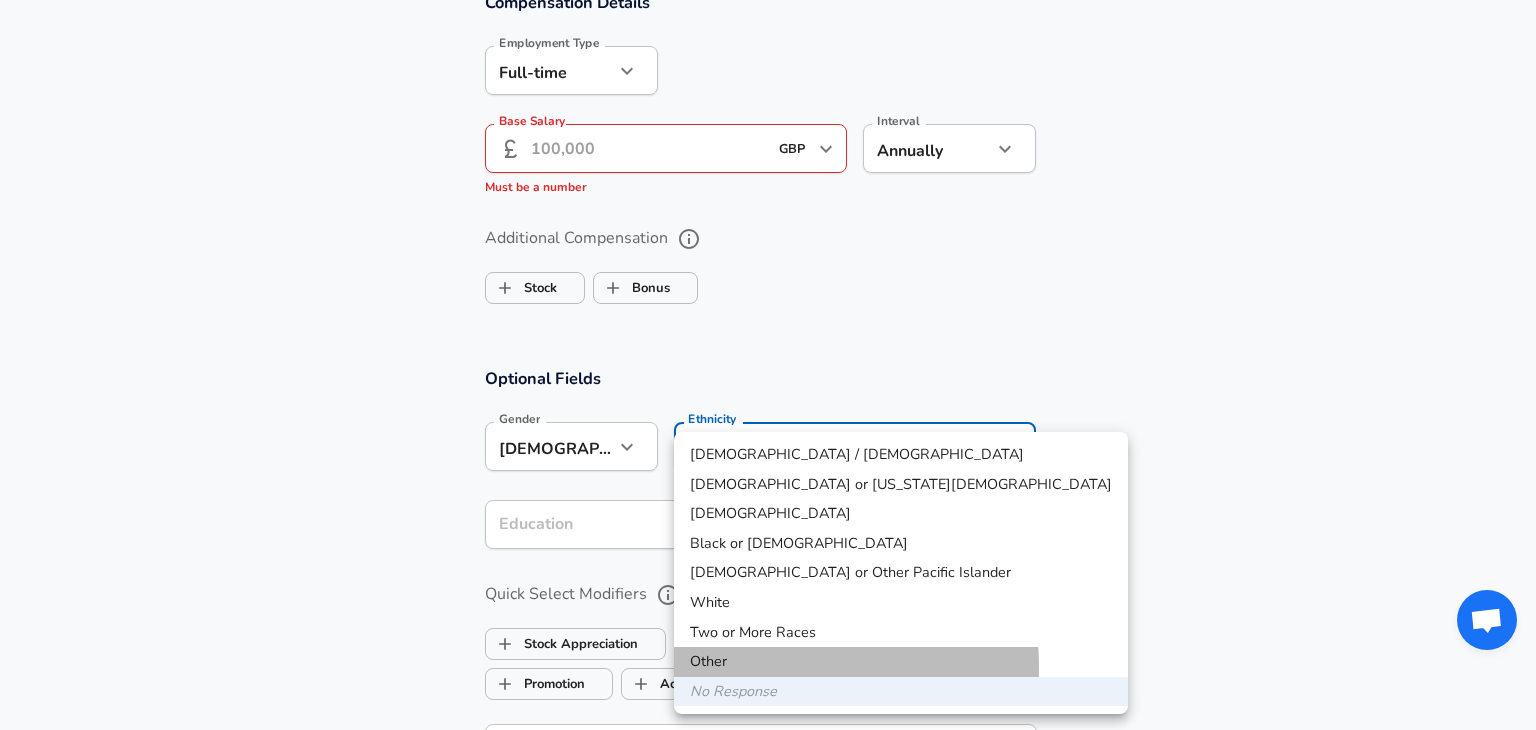 click on "Other" at bounding box center (901, 662) 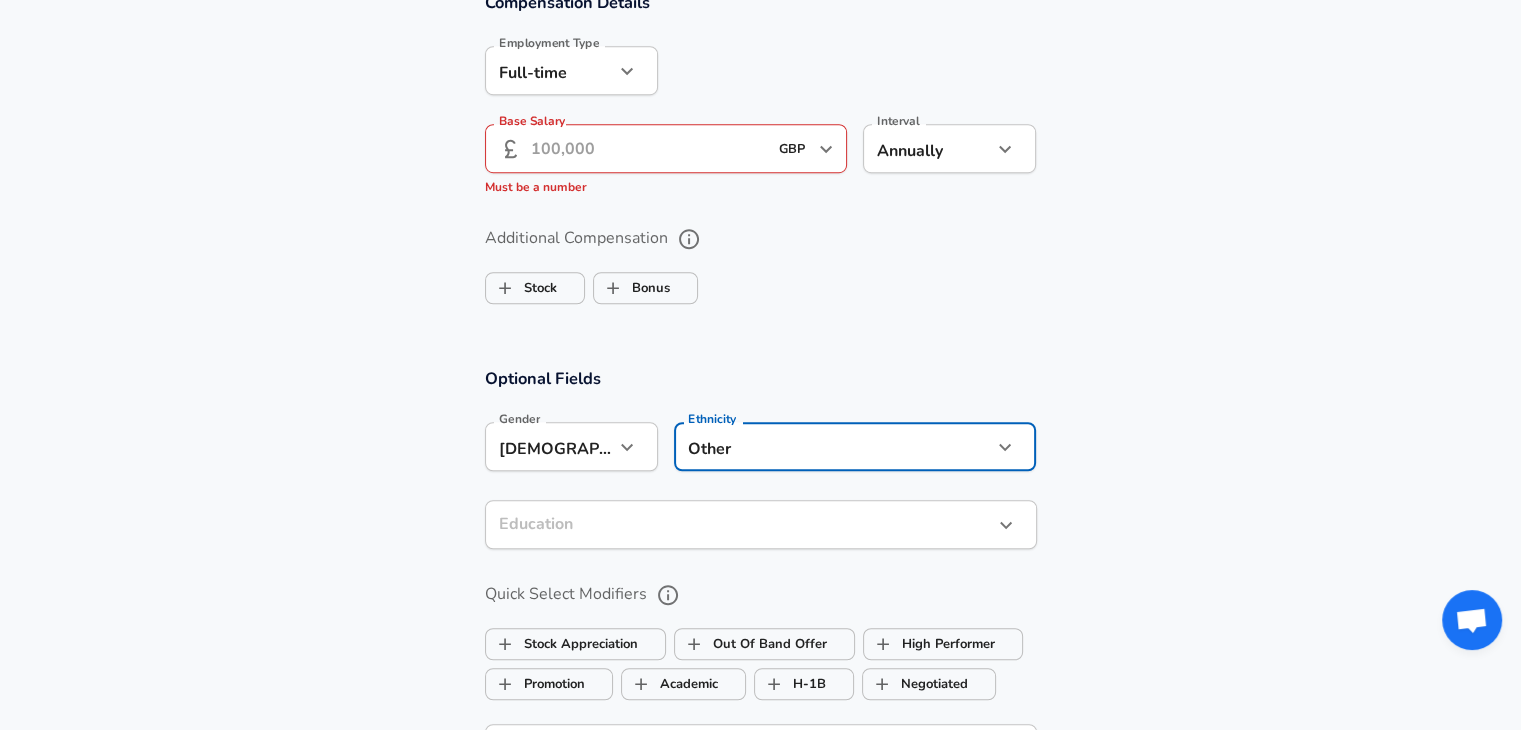 click on "Restart Add Your Salary Upload your offer letter   to verify your submission Enhance Privacy and Anonymity No Automatically hides specific fields until there are enough submissions to safely display the full details.   More Details Based on your submission and the data points that we have already collected, we will automatically hide and anonymize specific fields if there aren't enough data points to remain sufficiently anonymous. Company & Title Information   Enter the company you received your offer from Company hahventure Company   Select the title that closest resembles your official title. This should be similar to the title that was present on your offer letter. Title Financial Analyst Title Job Family Financial Analyst Job Family Select Specialization Risk Risk Select Specialization   Your level on the career ladder. e.g. L3 or Senior Product Manager or Principal Engineer or Distinguished Engineer Level L3 Level Work Experience and Location These compensation details are from the perspective of a: Yes" at bounding box center [760, -1035] 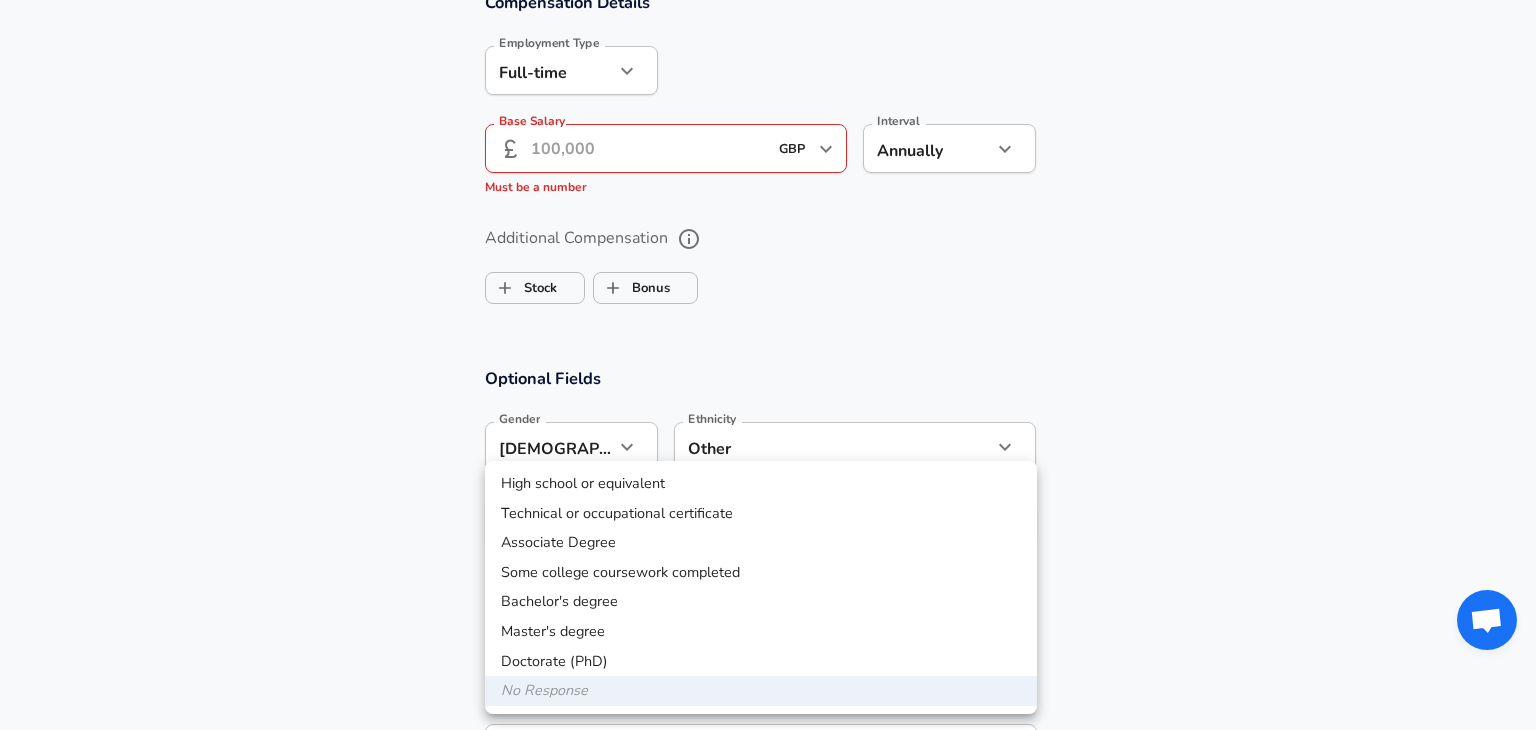drag, startPoint x: 635, startPoint y: 478, endPoint x: 916, endPoint y: 410, distance: 289.11072 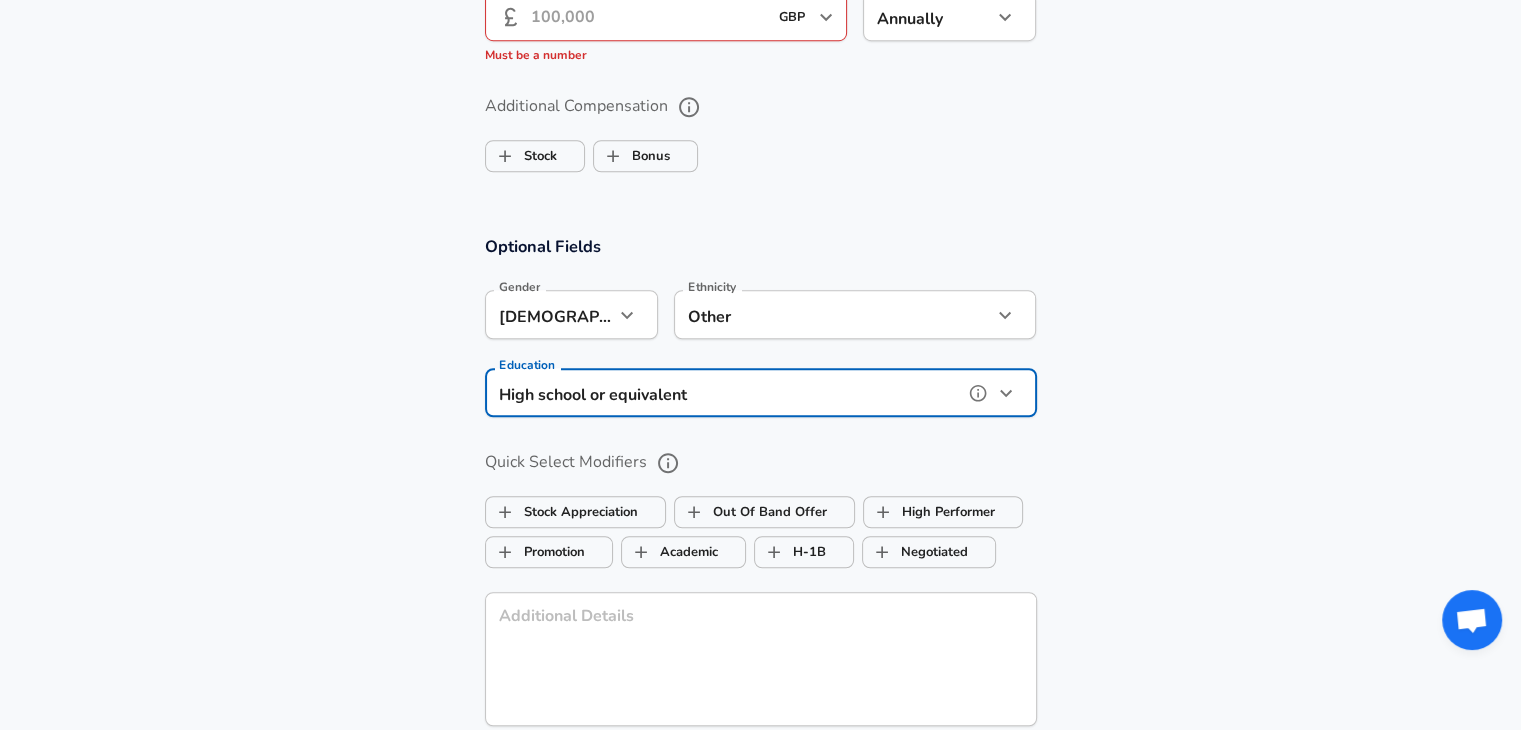 scroll, scrollTop: 1800, scrollLeft: 0, axis: vertical 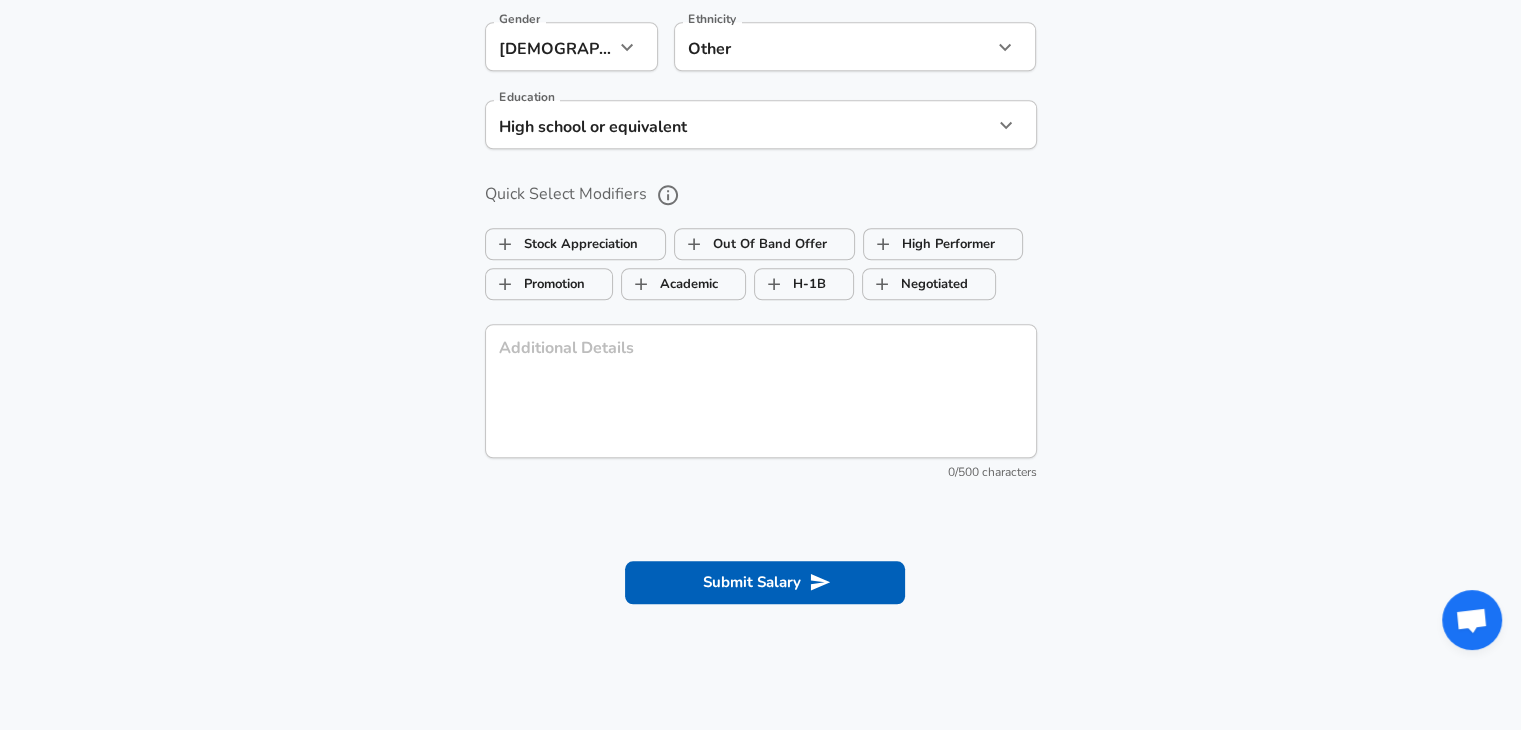 click on "Submit Salary" at bounding box center [760, 579] 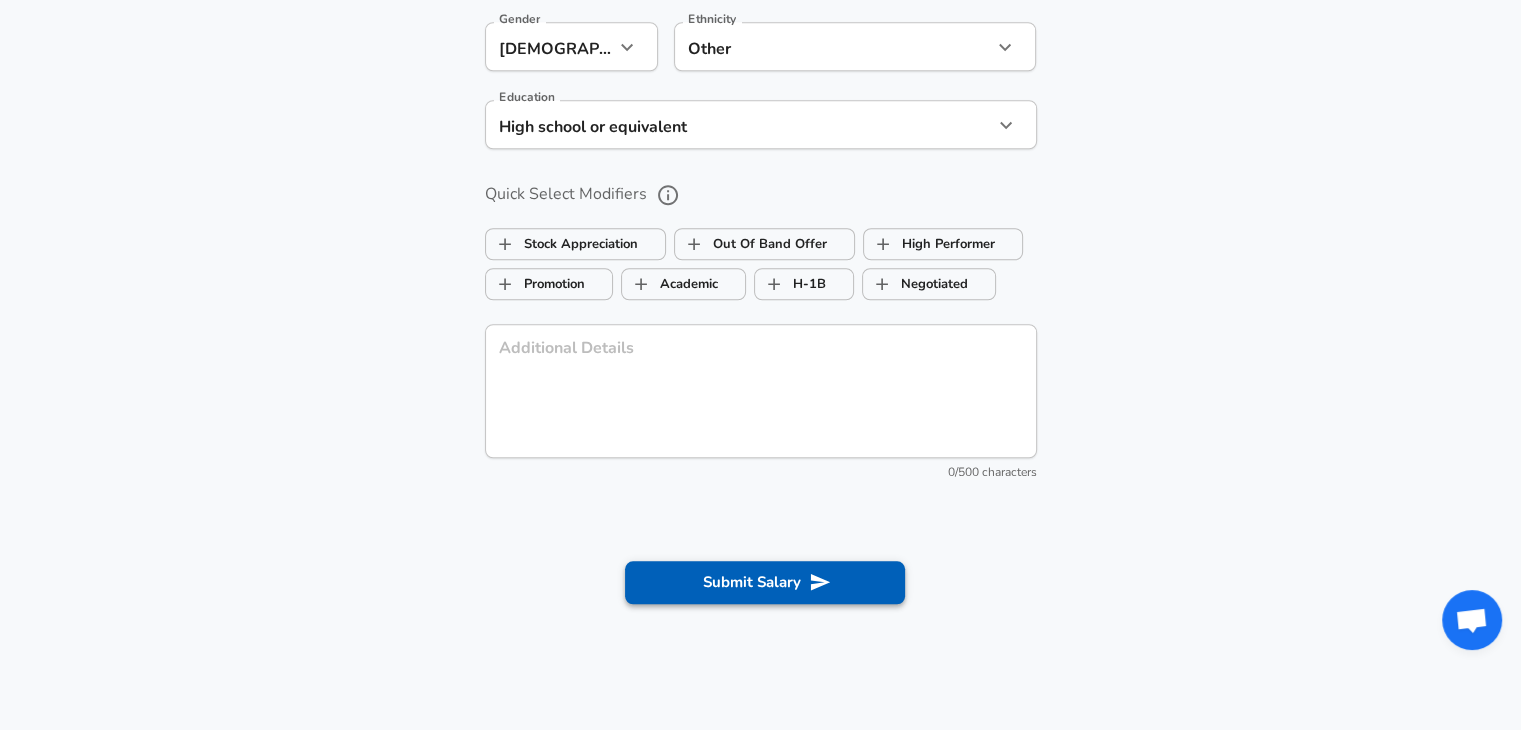 click on "Submit Salary" at bounding box center (765, 582) 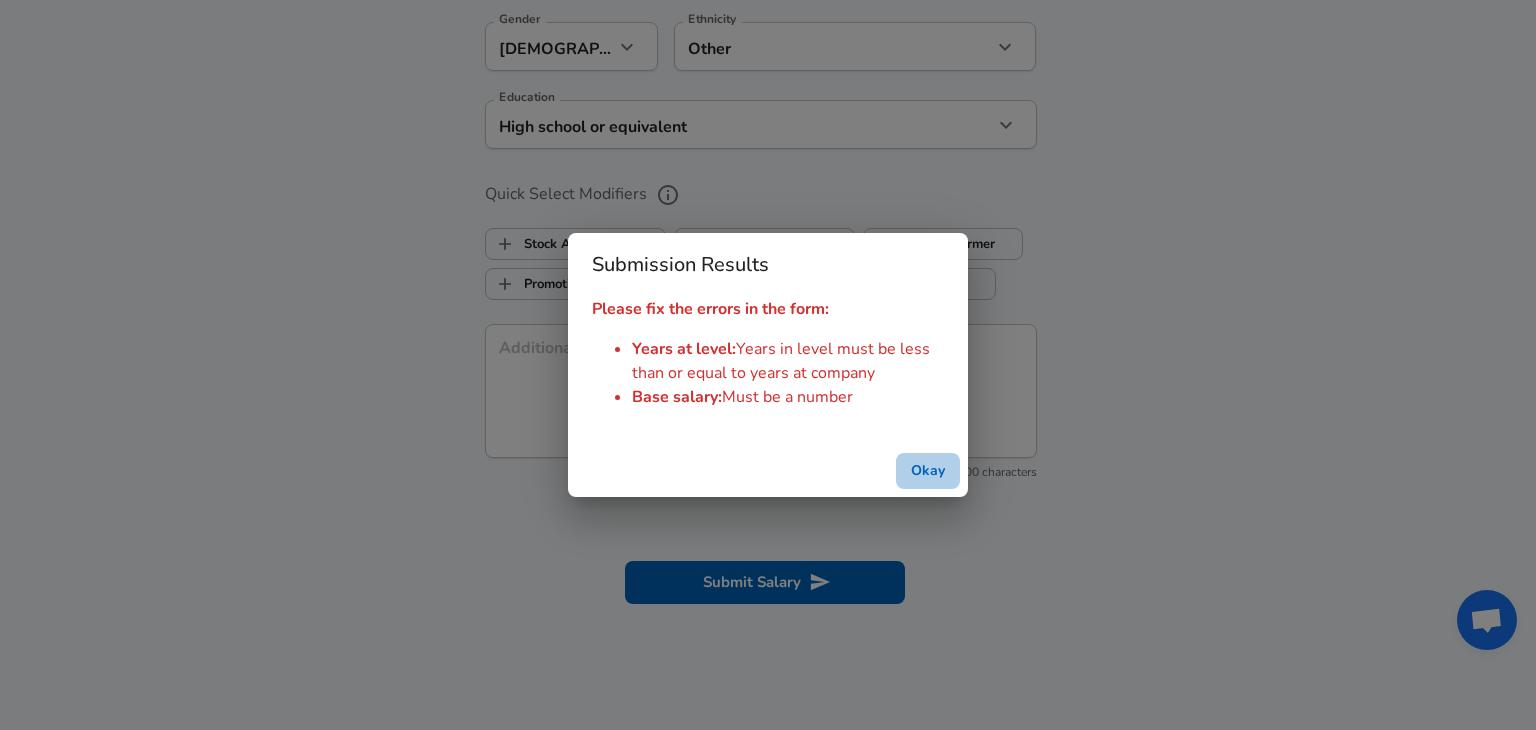 click on "Okay" at bounding box center [928, 471] 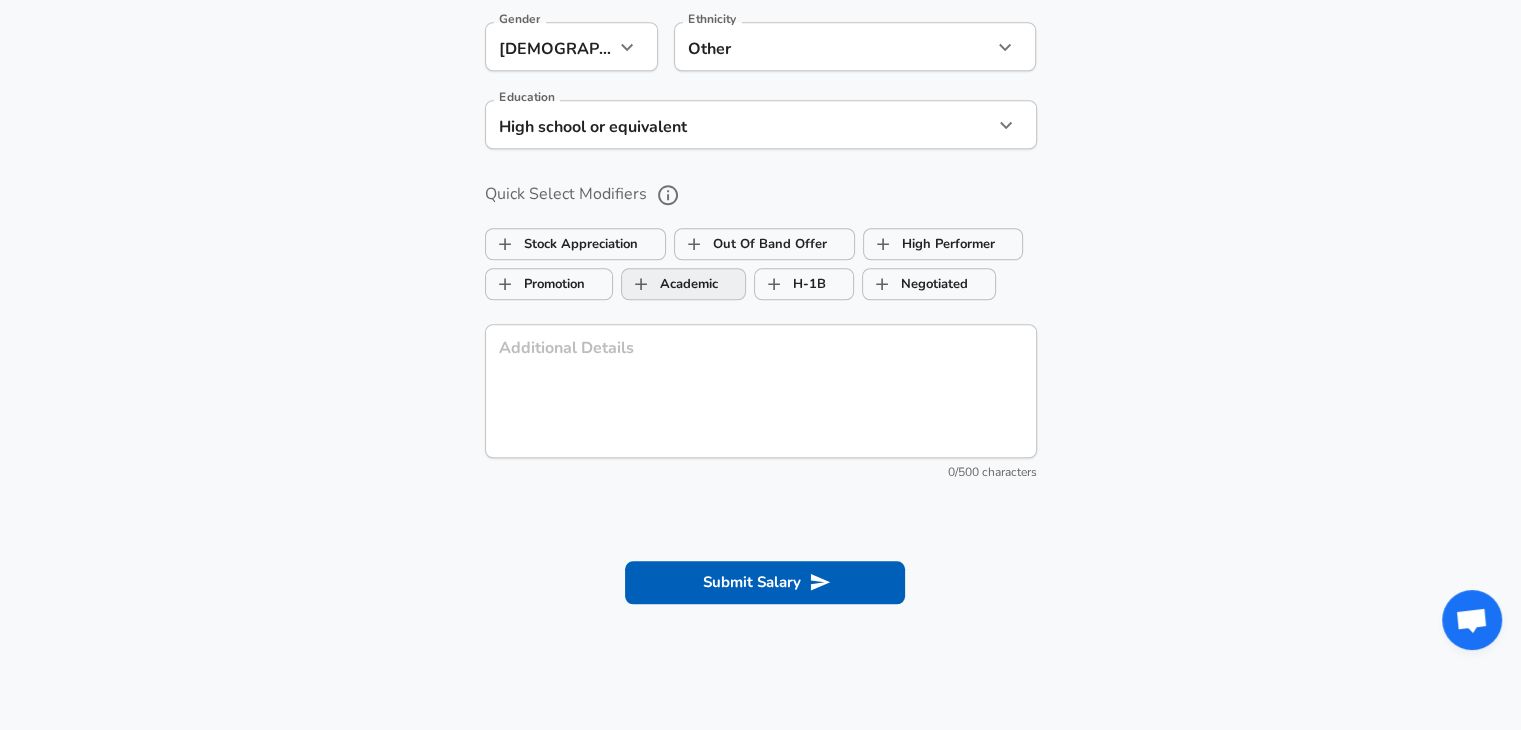 click on "Academic" at bounding box center [670, 284] 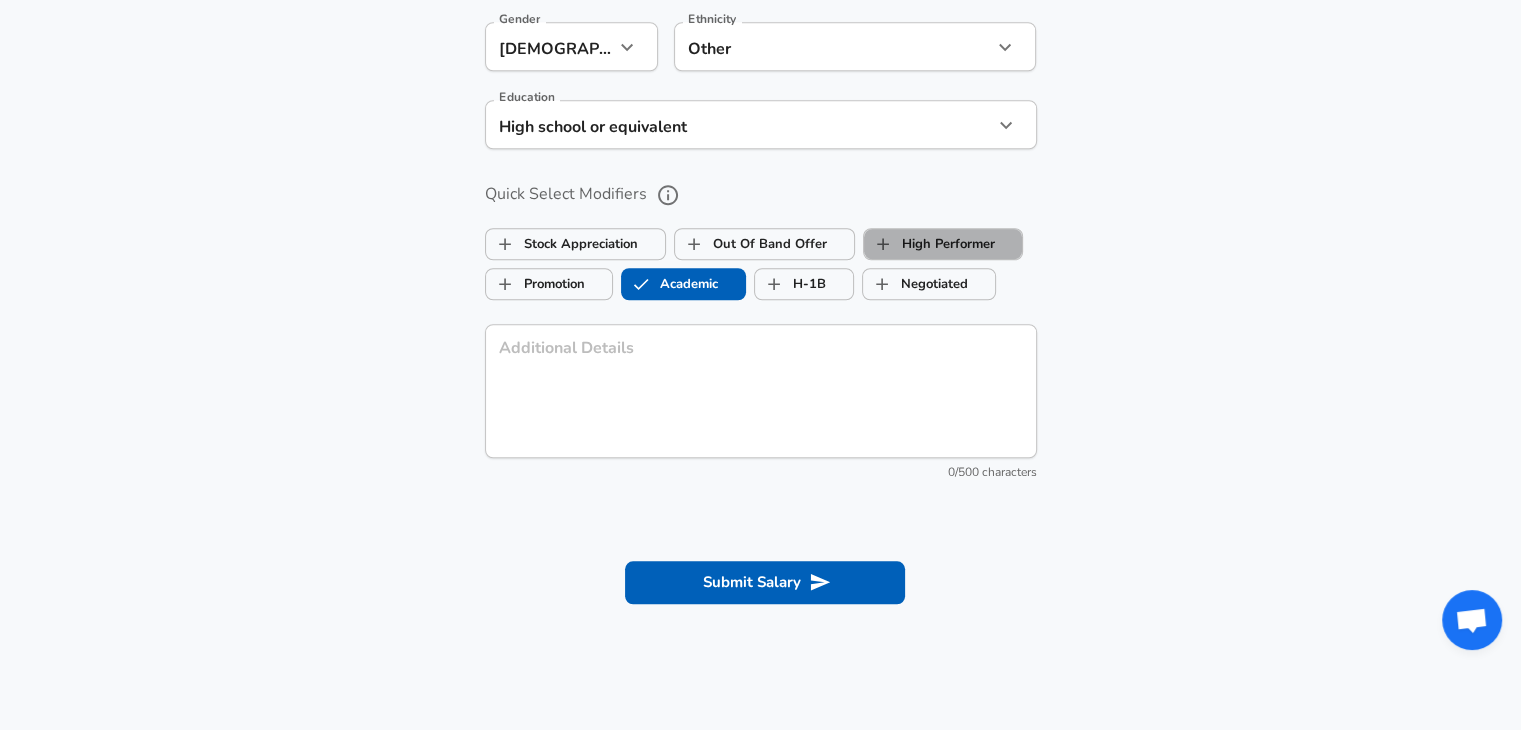 click on "High Performer" at bounding box center (929, 244) 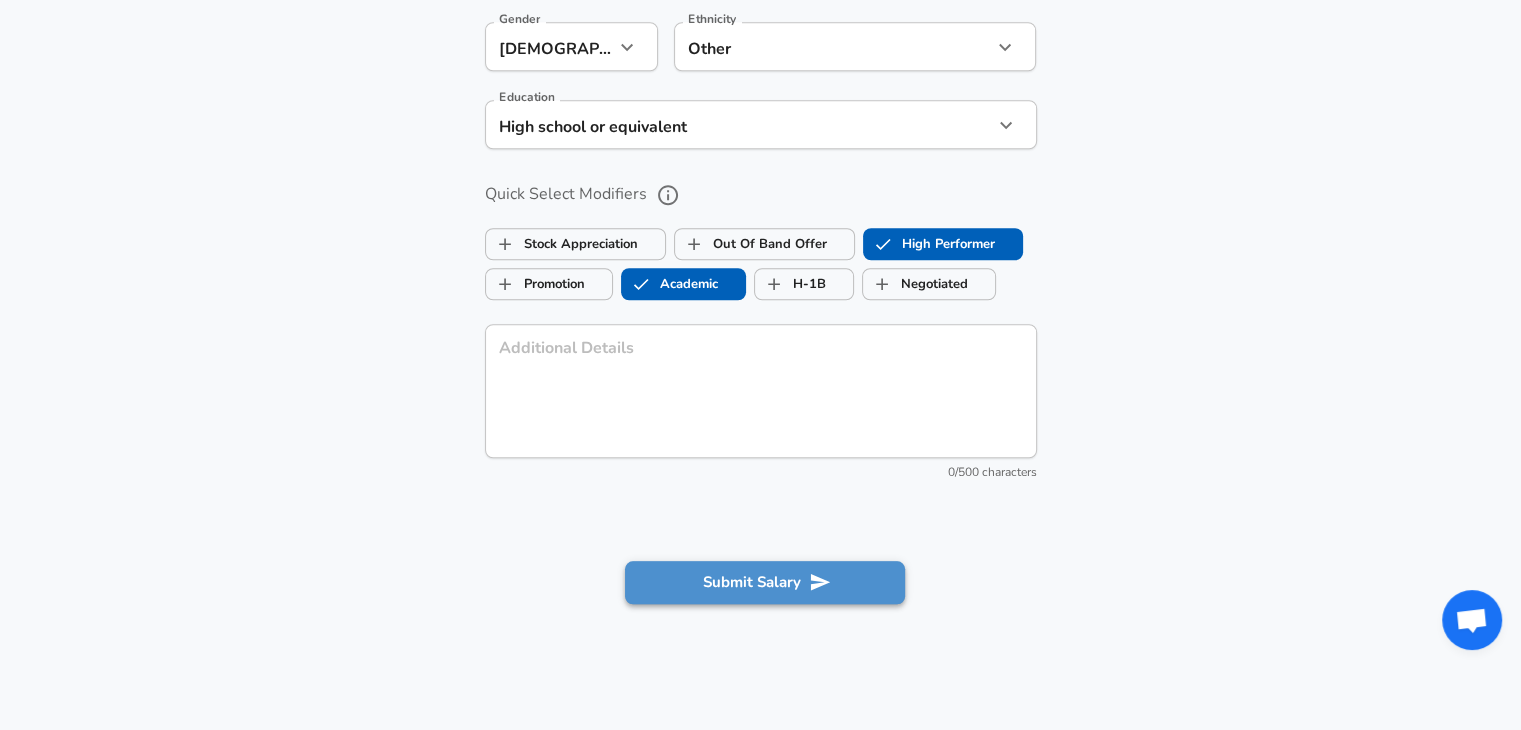click on "Submit Salary" at bounding box center [765, 582] 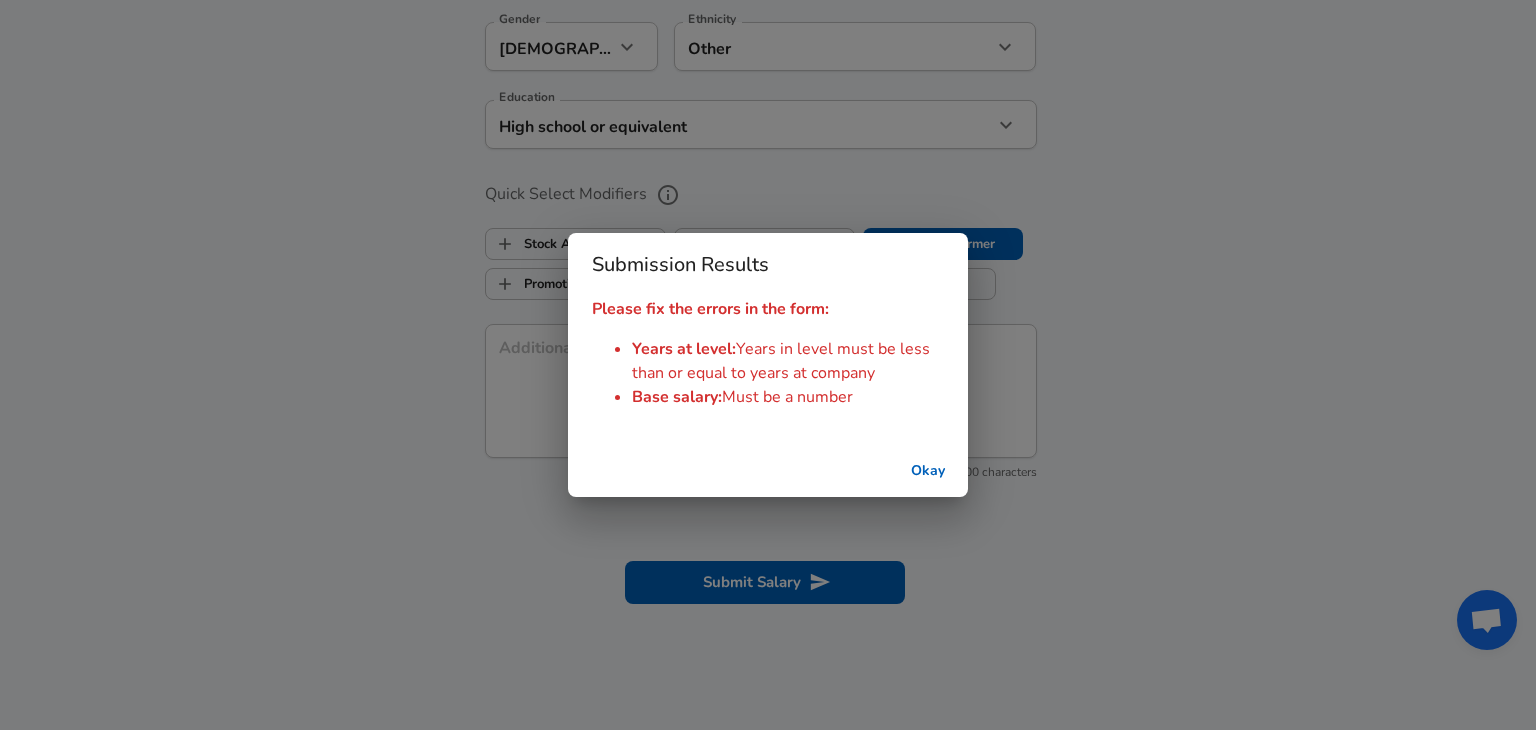 click on "Okay" at bounding box center [928, 471] 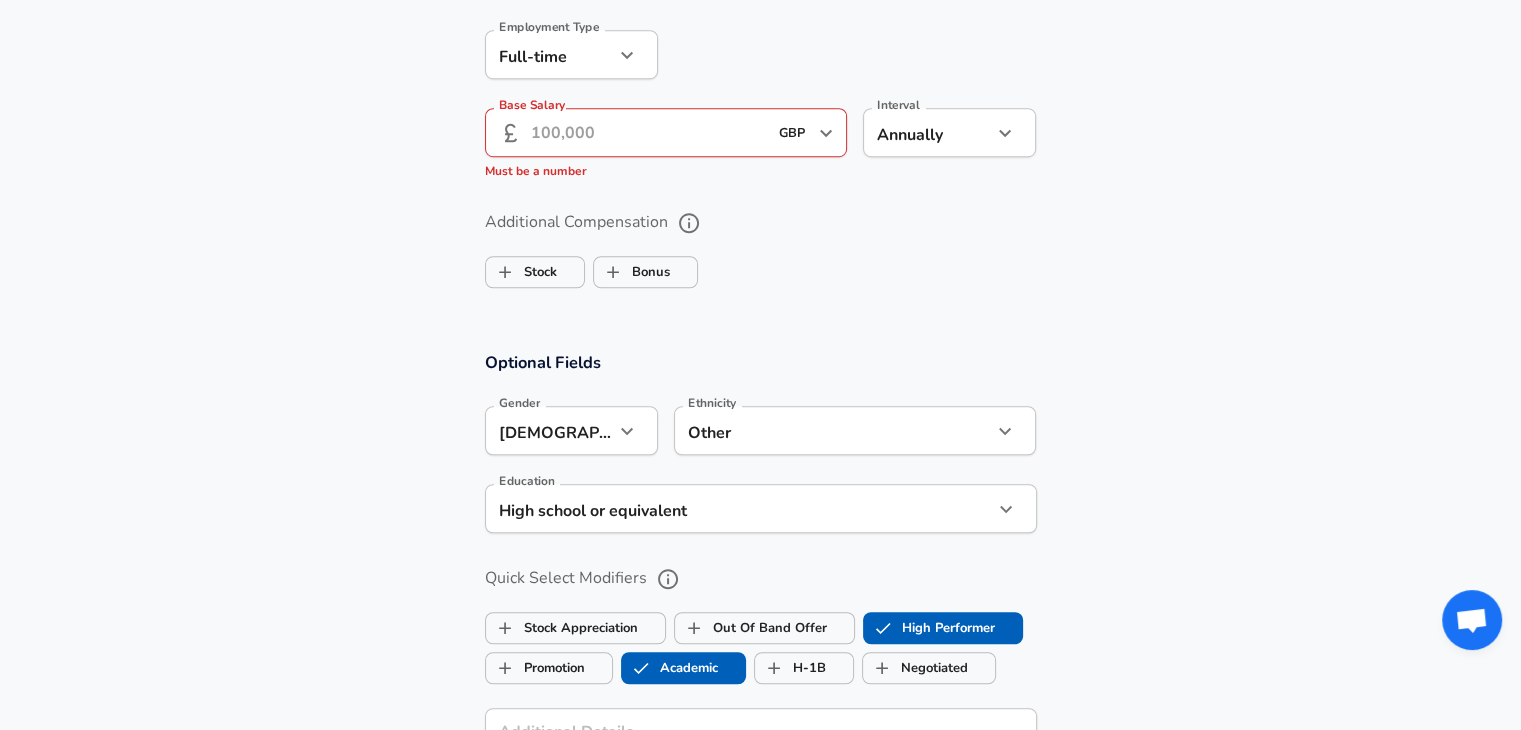 scroll, scrollTop: 1200, scrollLeft: 0, axis: vertical 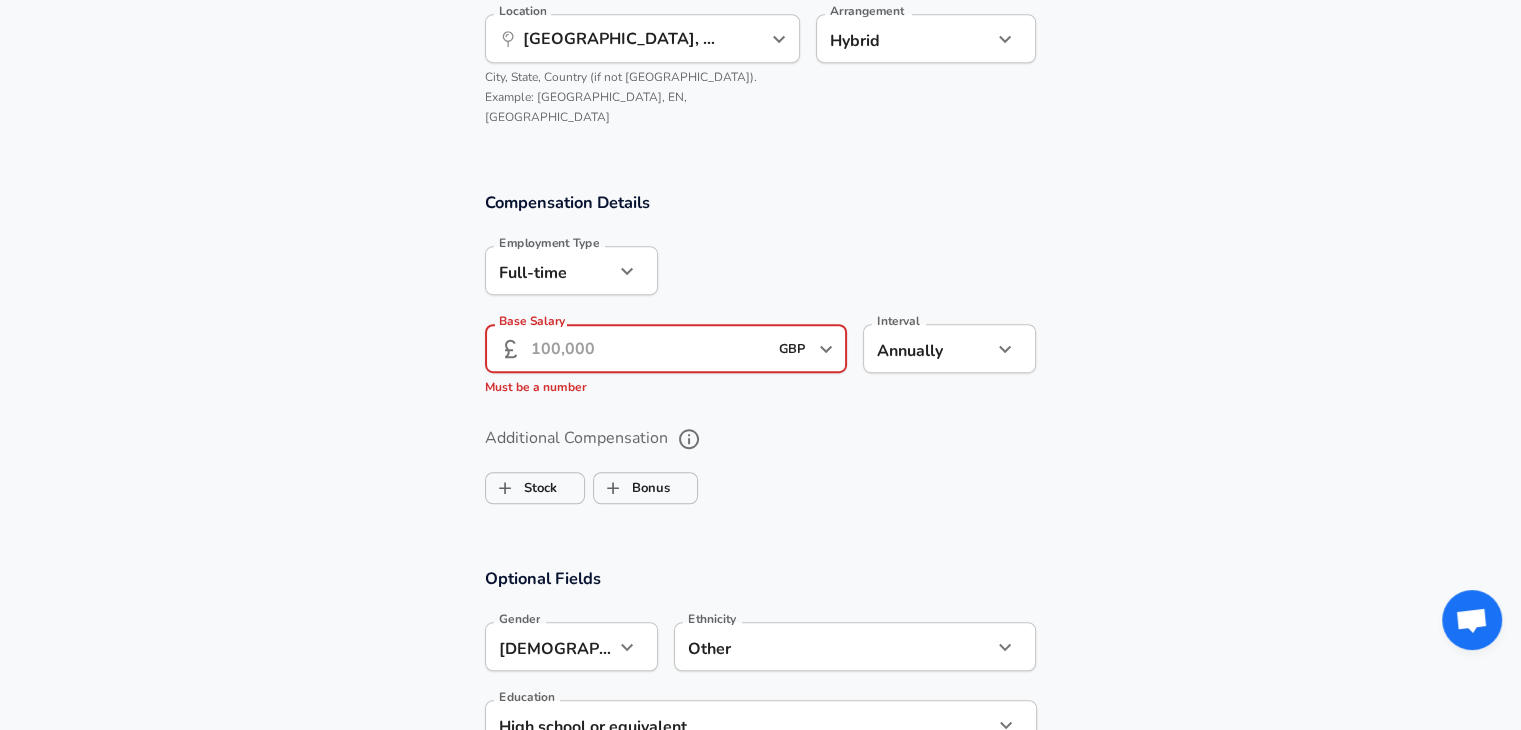click on "Base Salary" at bounding box center [649, 348] 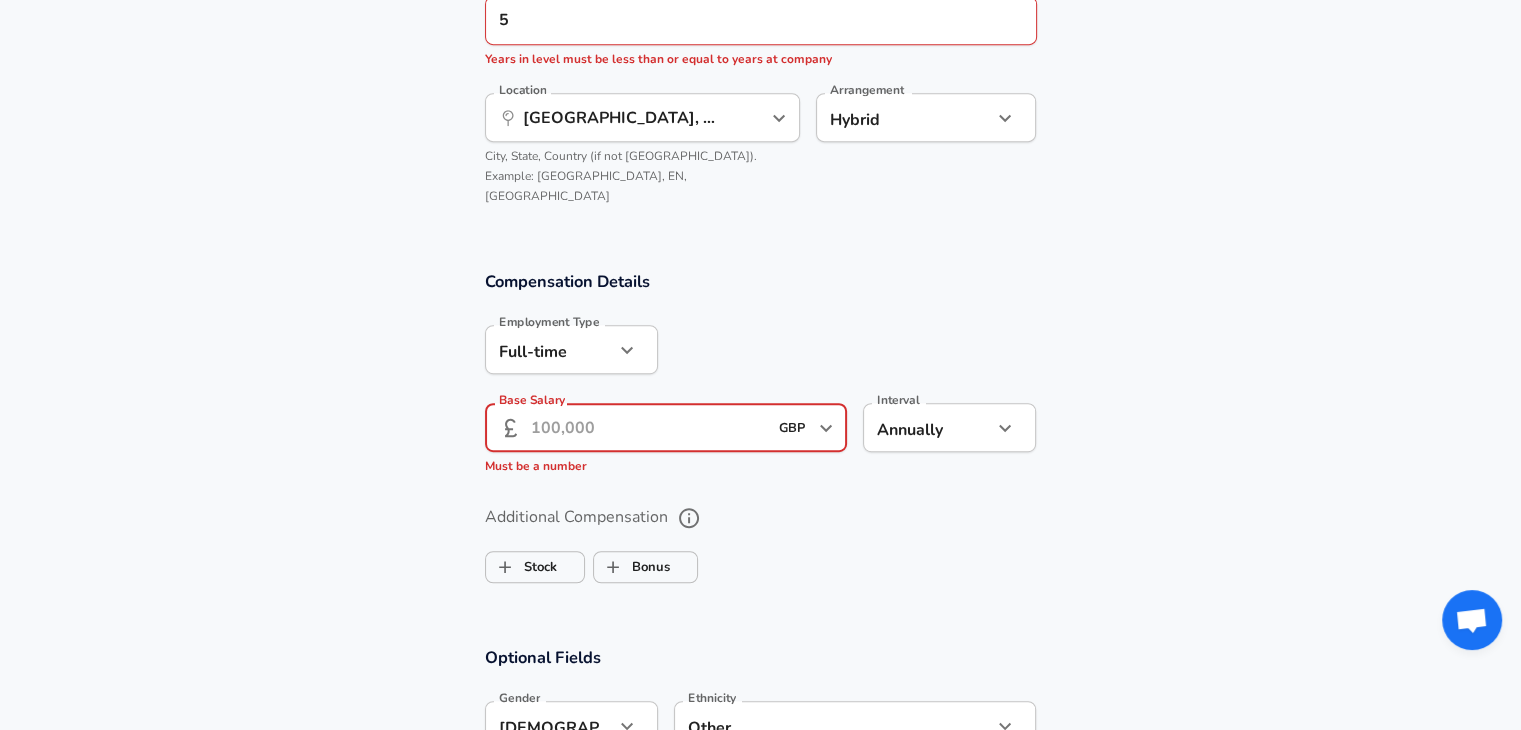 scroll, scrollTop: 1100, scrollLeft: 0, axis: vertical 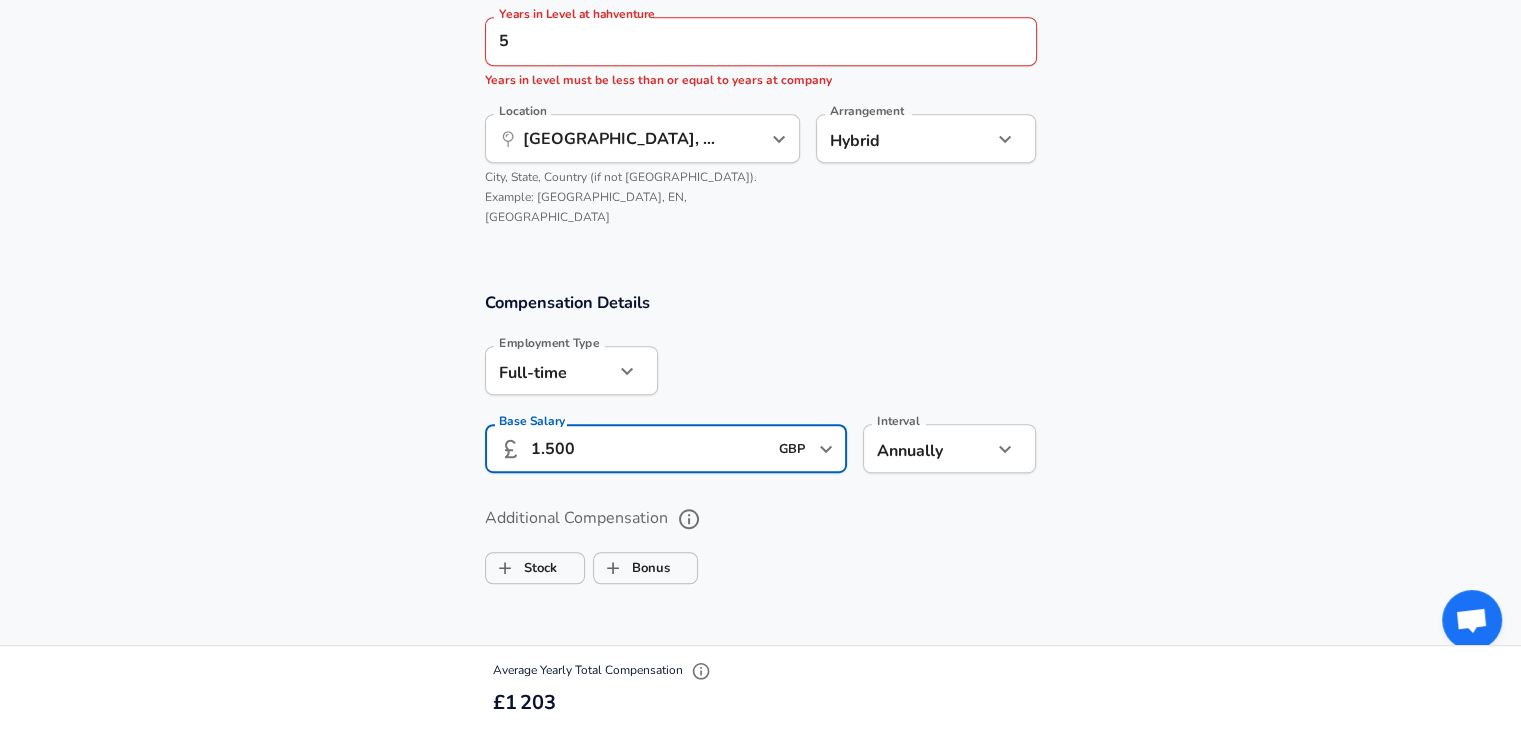 type on "1.500" 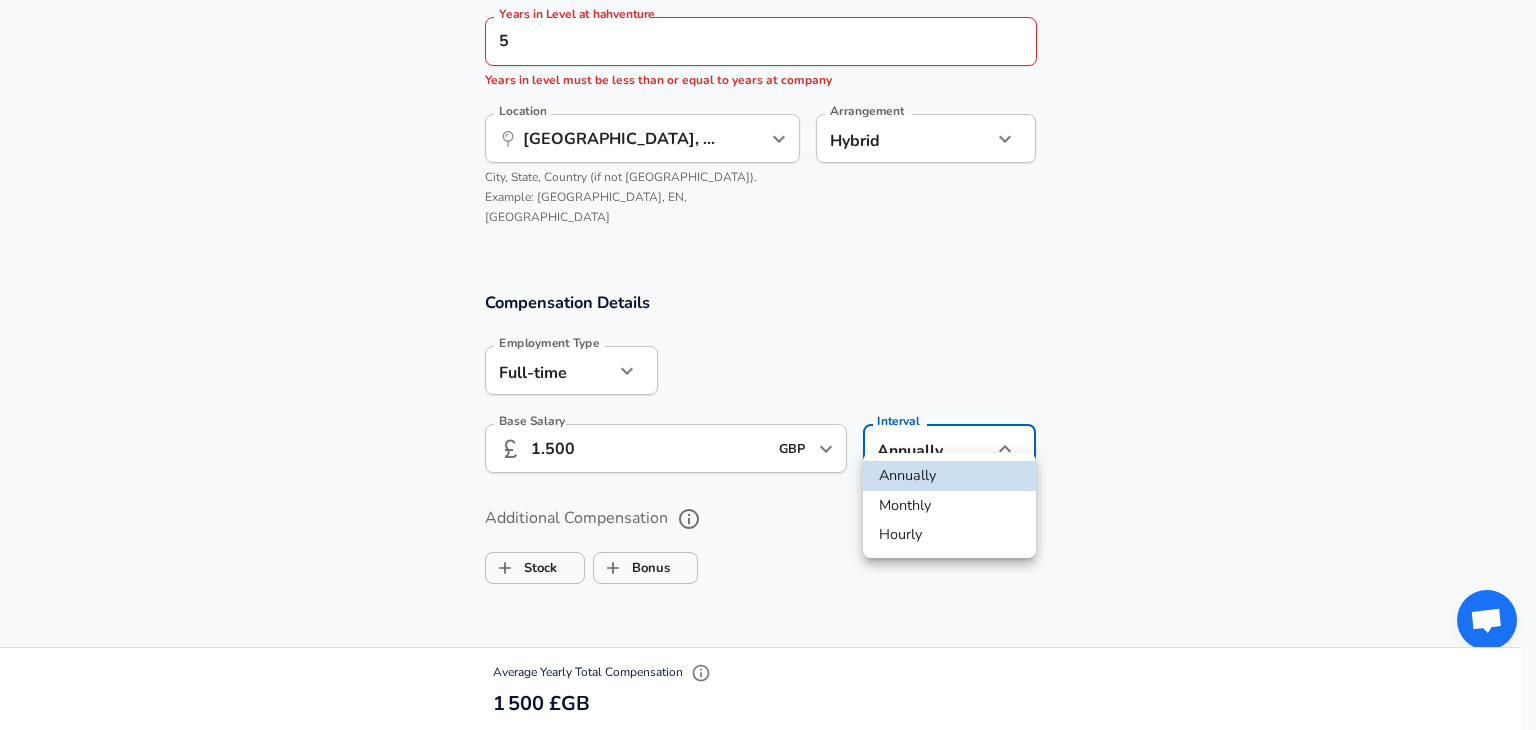 click on "Monthly" at bounding box center (949, 506) 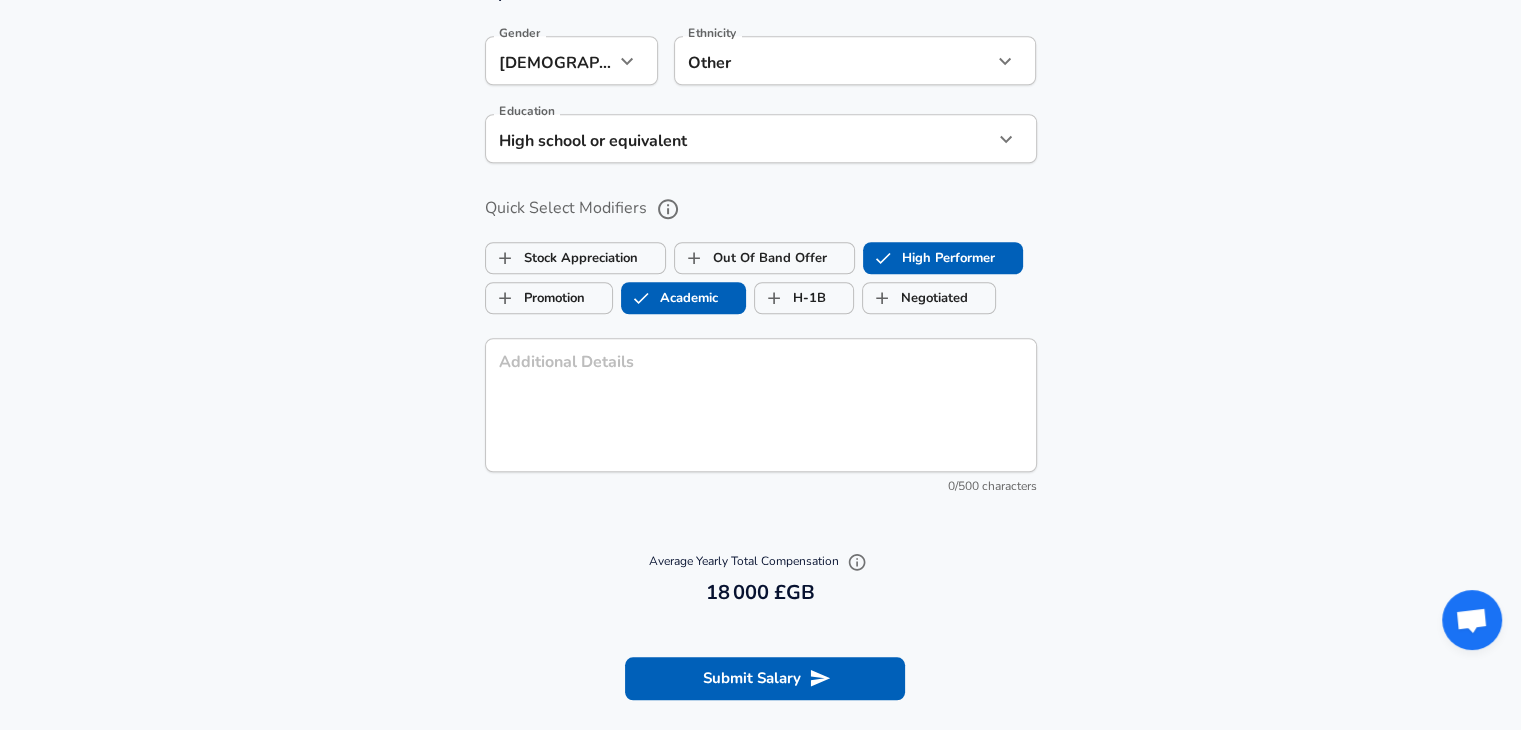 scroll, scrollTop: 1760, scrollLeft: 0, axis: vertical 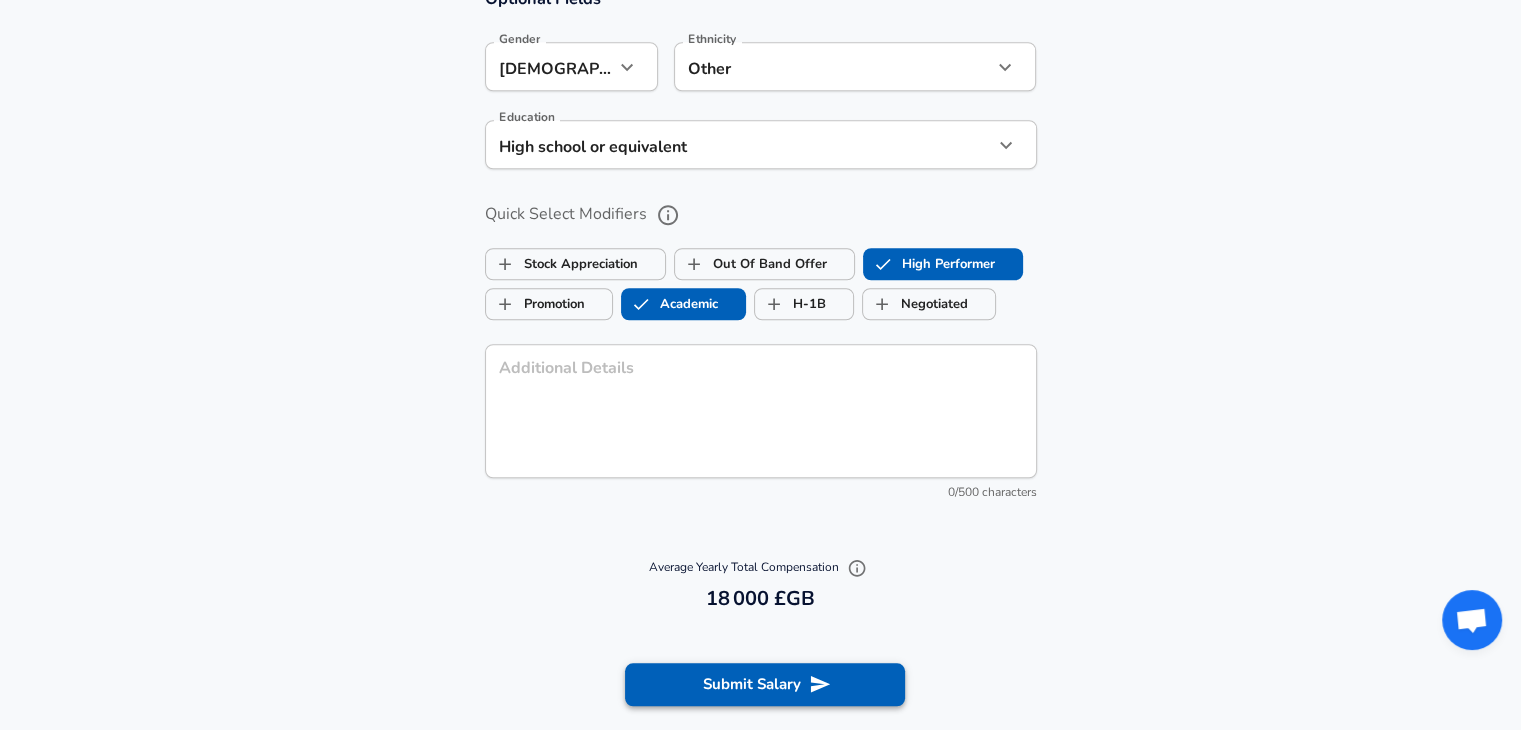 click on "Submit Salary" at bounding box center (765, 684) 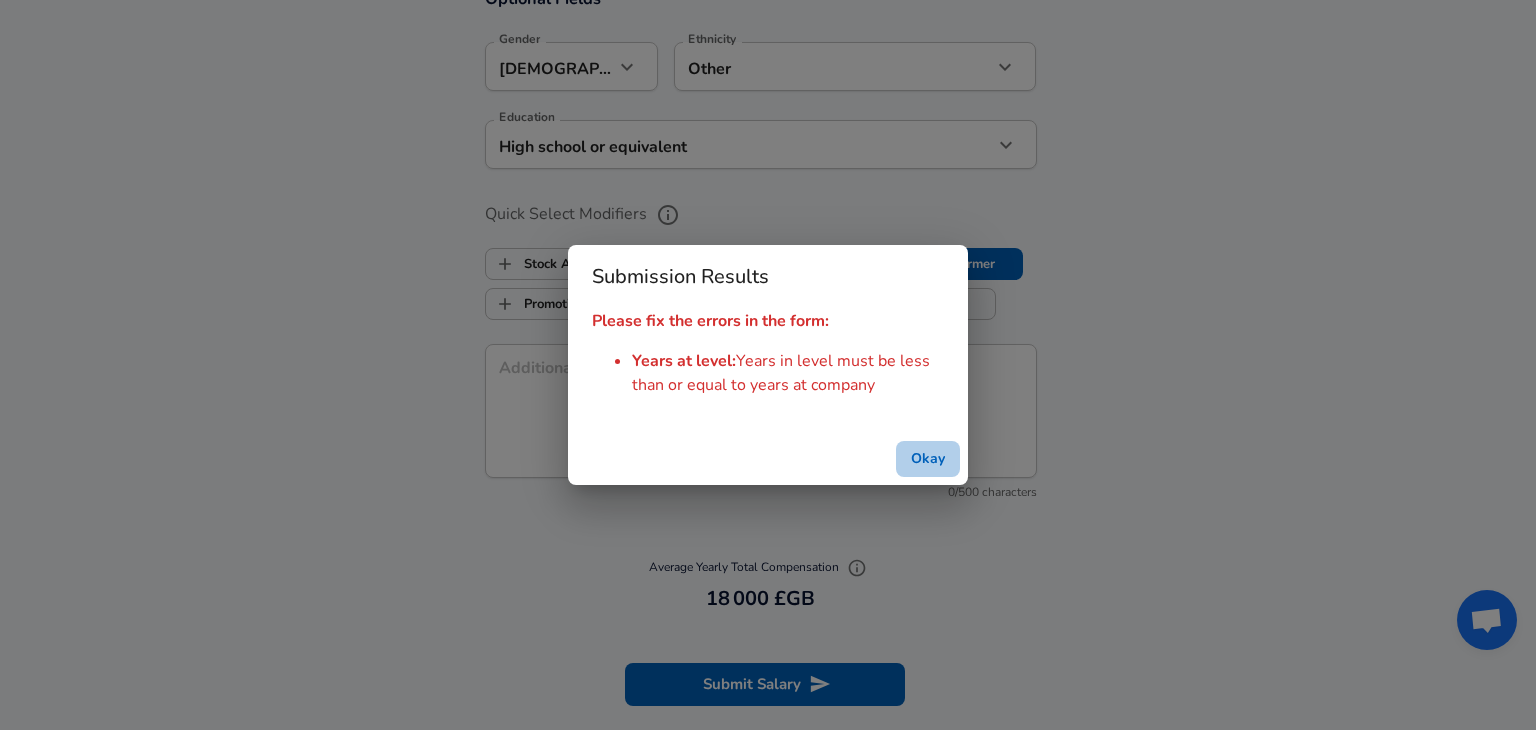 click on "Okay" at bounding box center [928, 459] 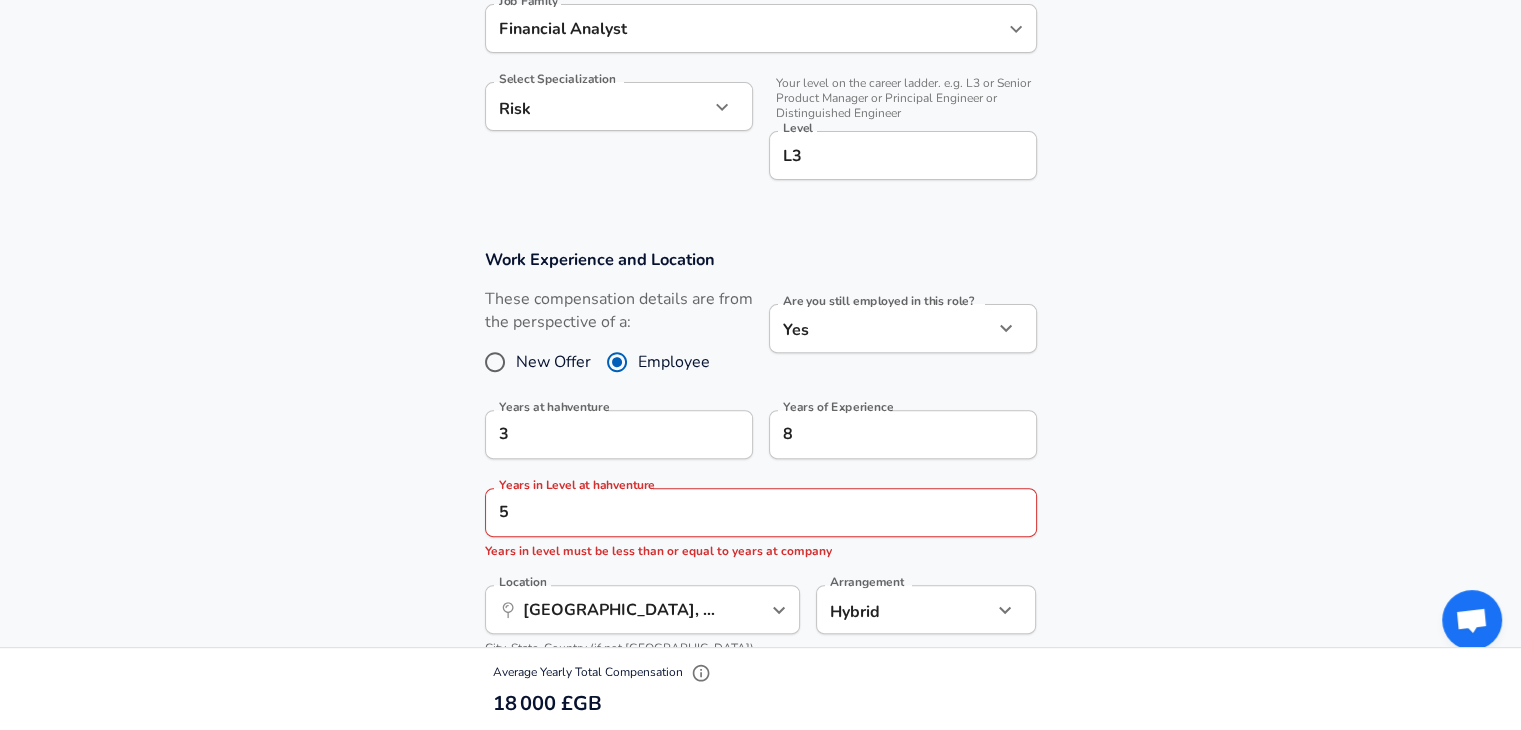 scroll, scrollTop: 660, scrollLeft: 0, axis: vertical 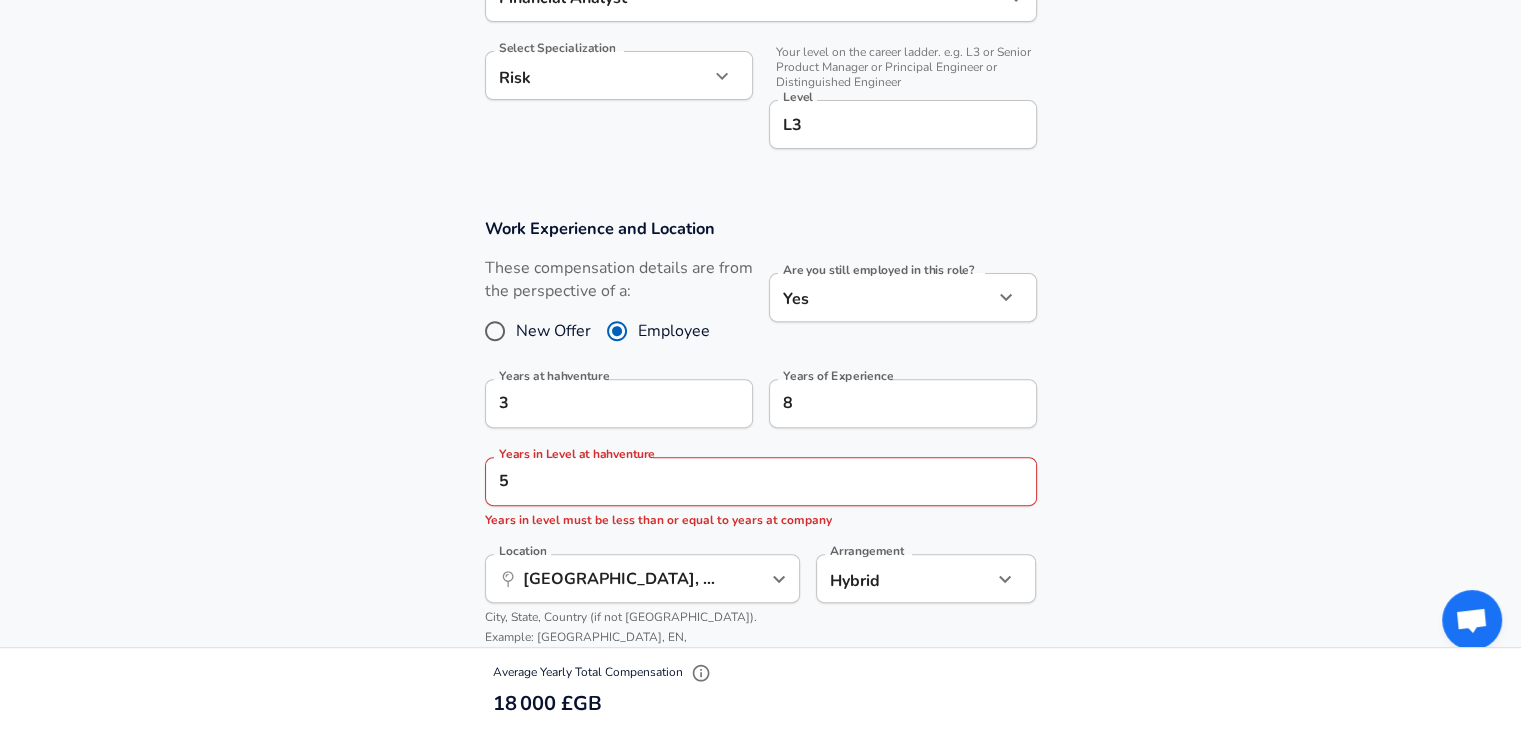 click on "Years in level must be less than or equal to years at company" at bounding box center [658, 520] 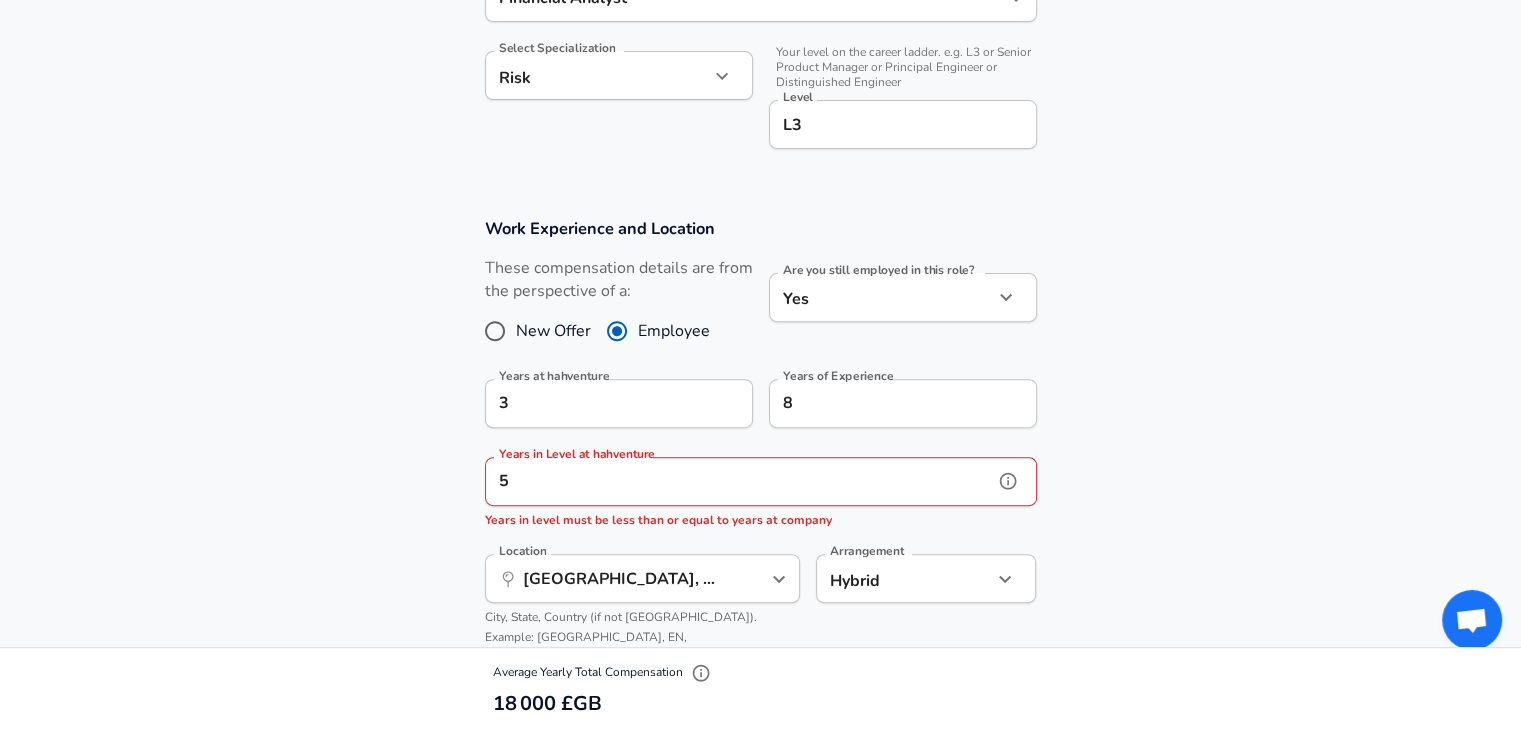 click on "5" at bounding box center [739, 481] 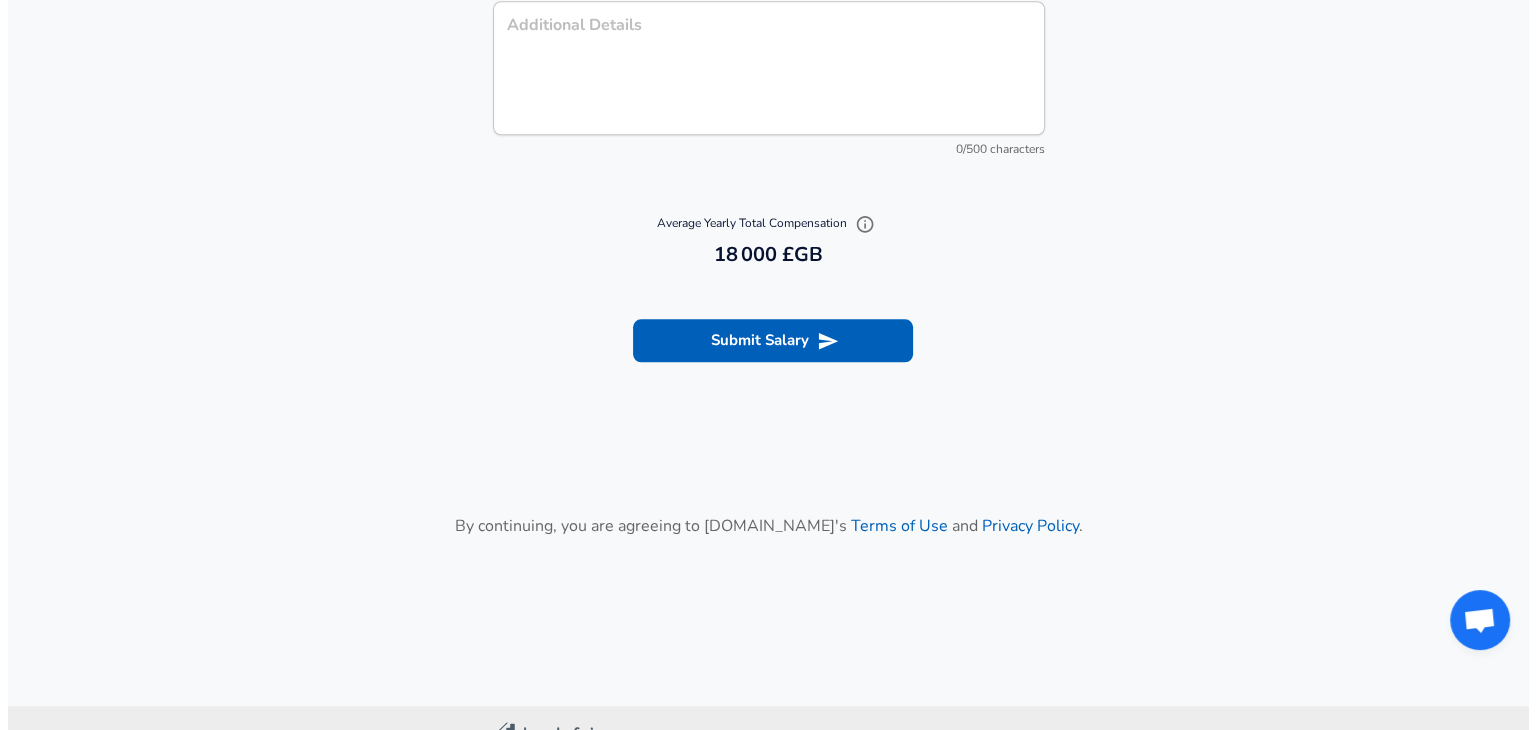 scroll, scrollTop: 2140, scrollLeft: 0, axis: vertical 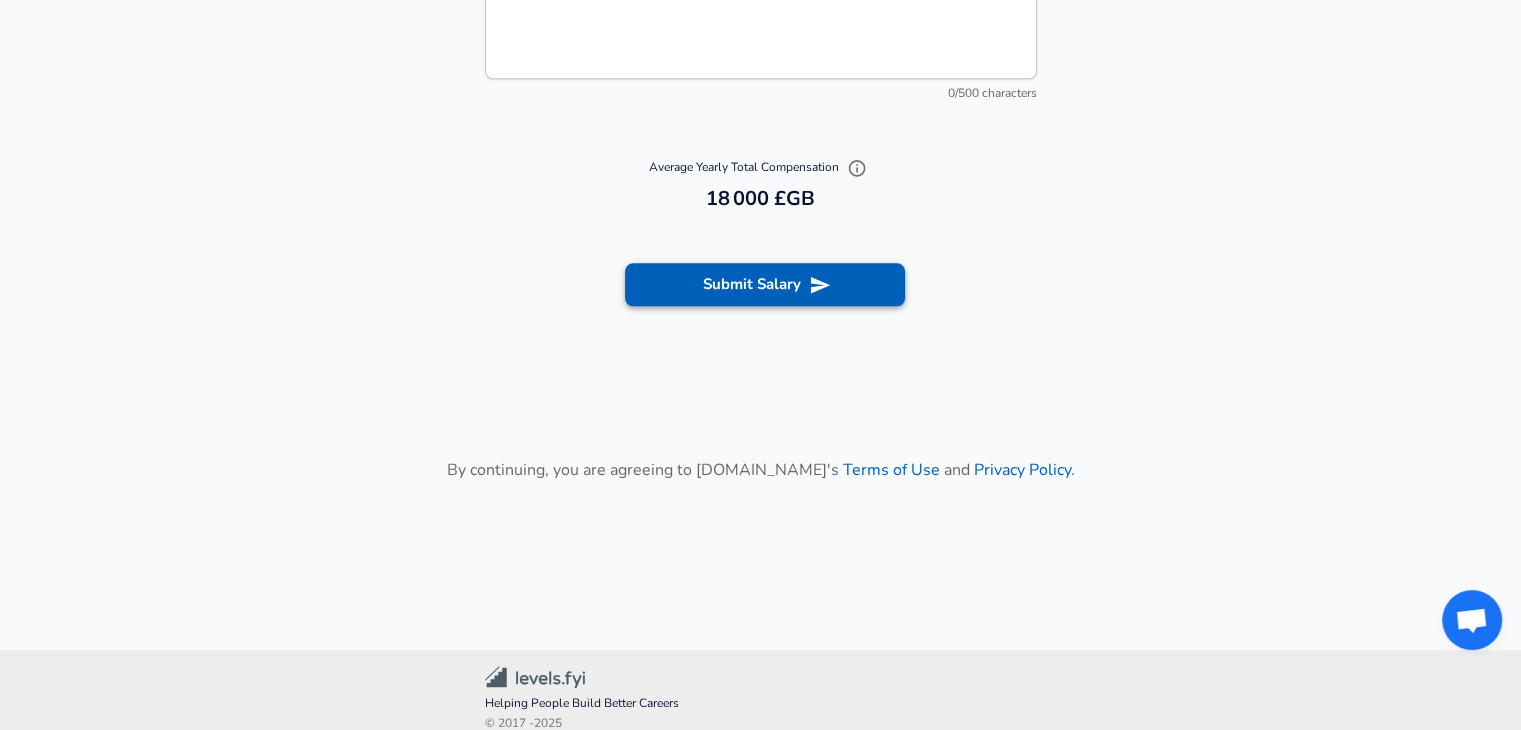type on "3" 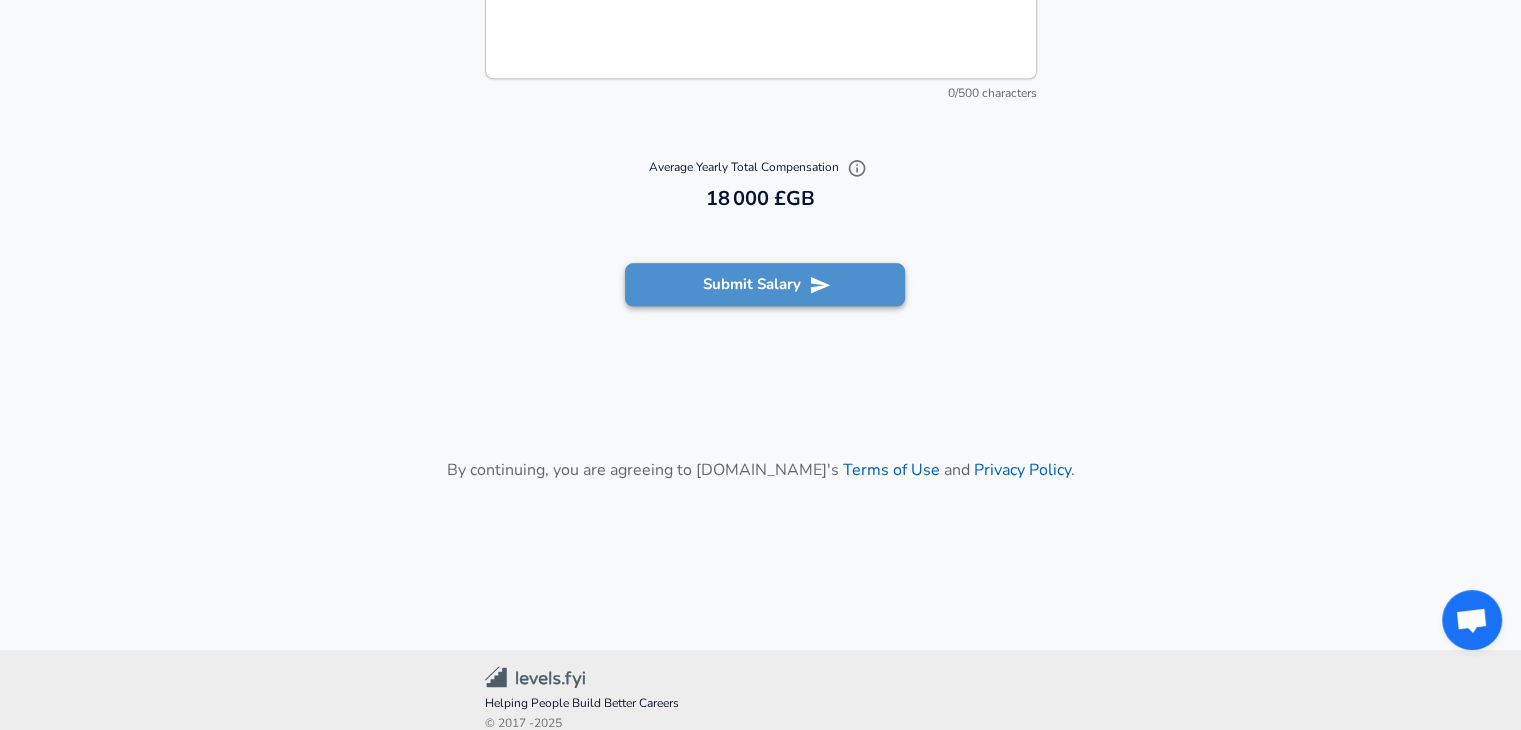 click on "Submit Salary" at bounding box center (765, 284) 